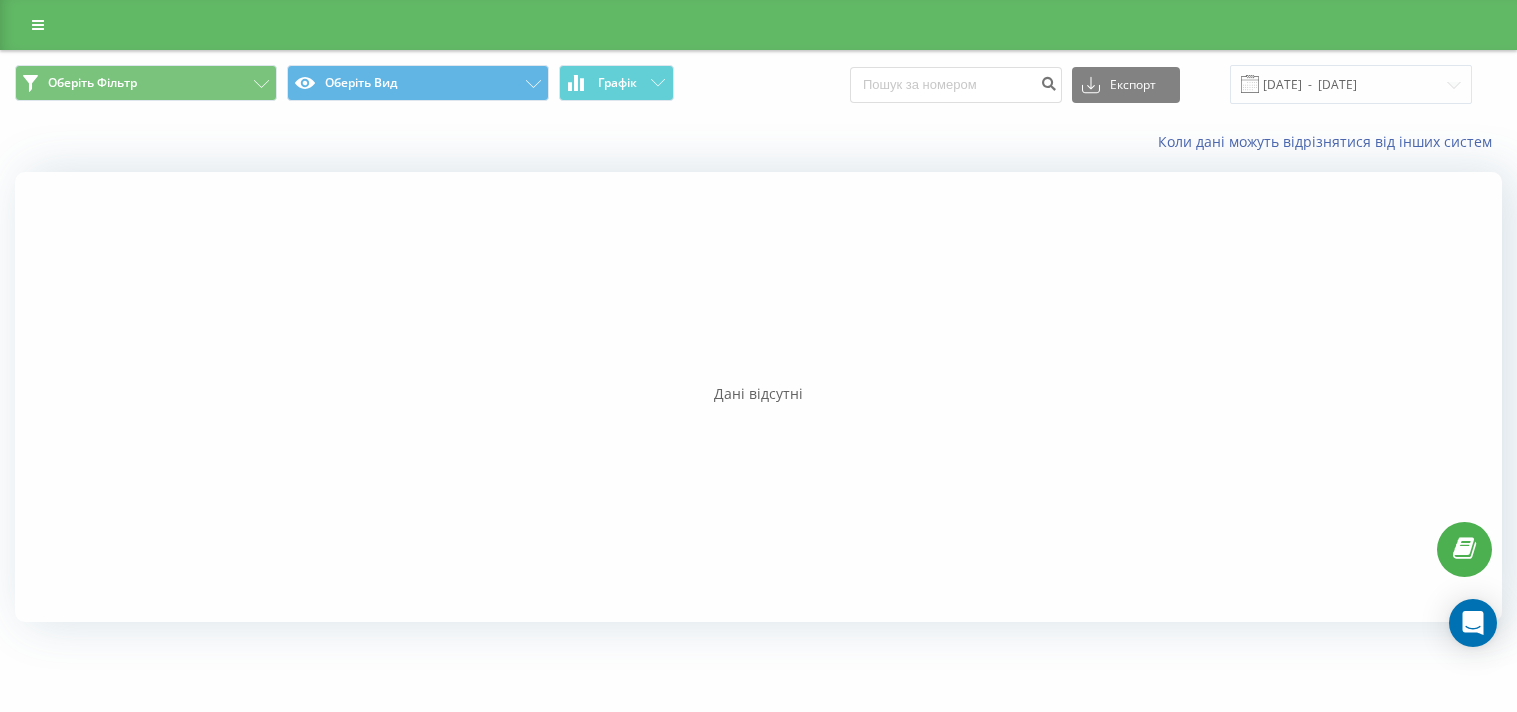 scroll, scrollTop: 0, scrollLeft: 0, axis: both 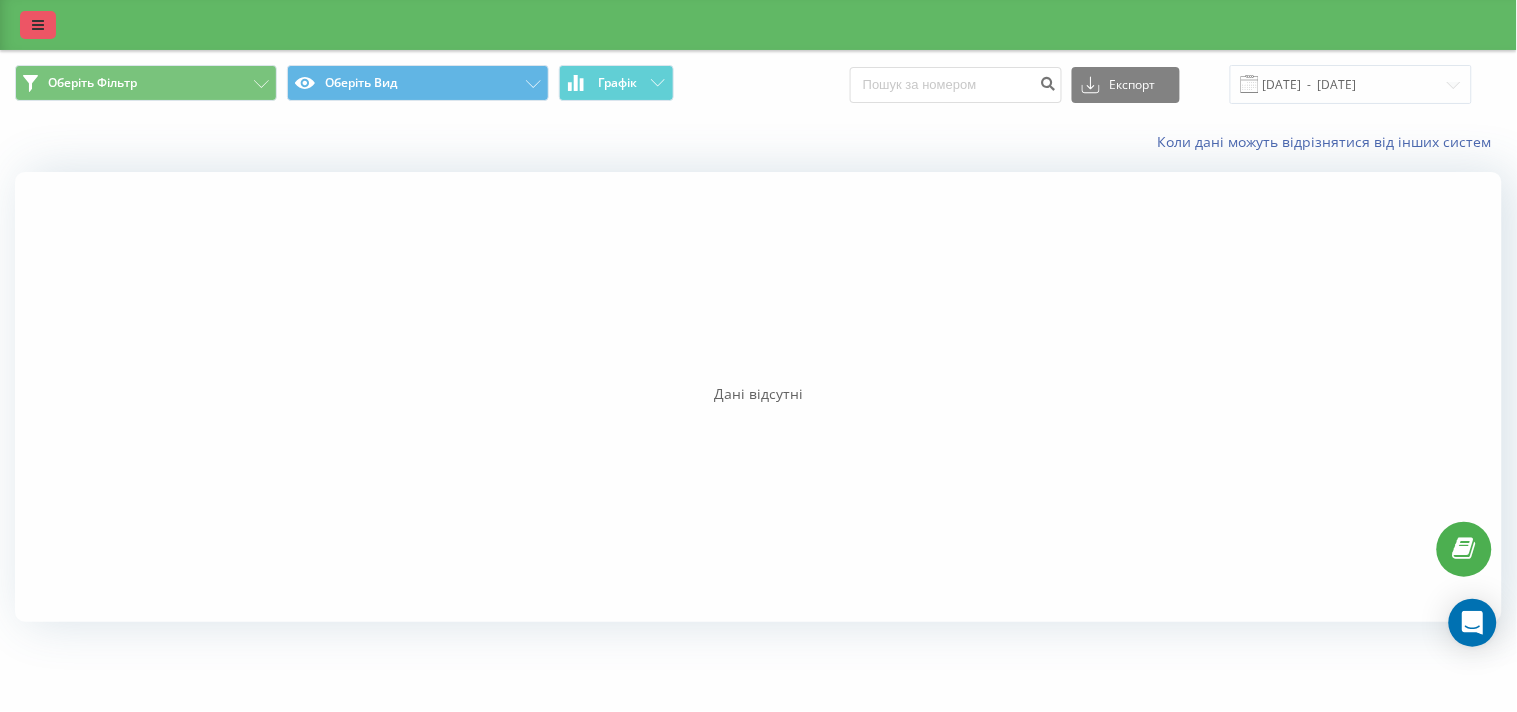 click at bounding box center [38, 25] 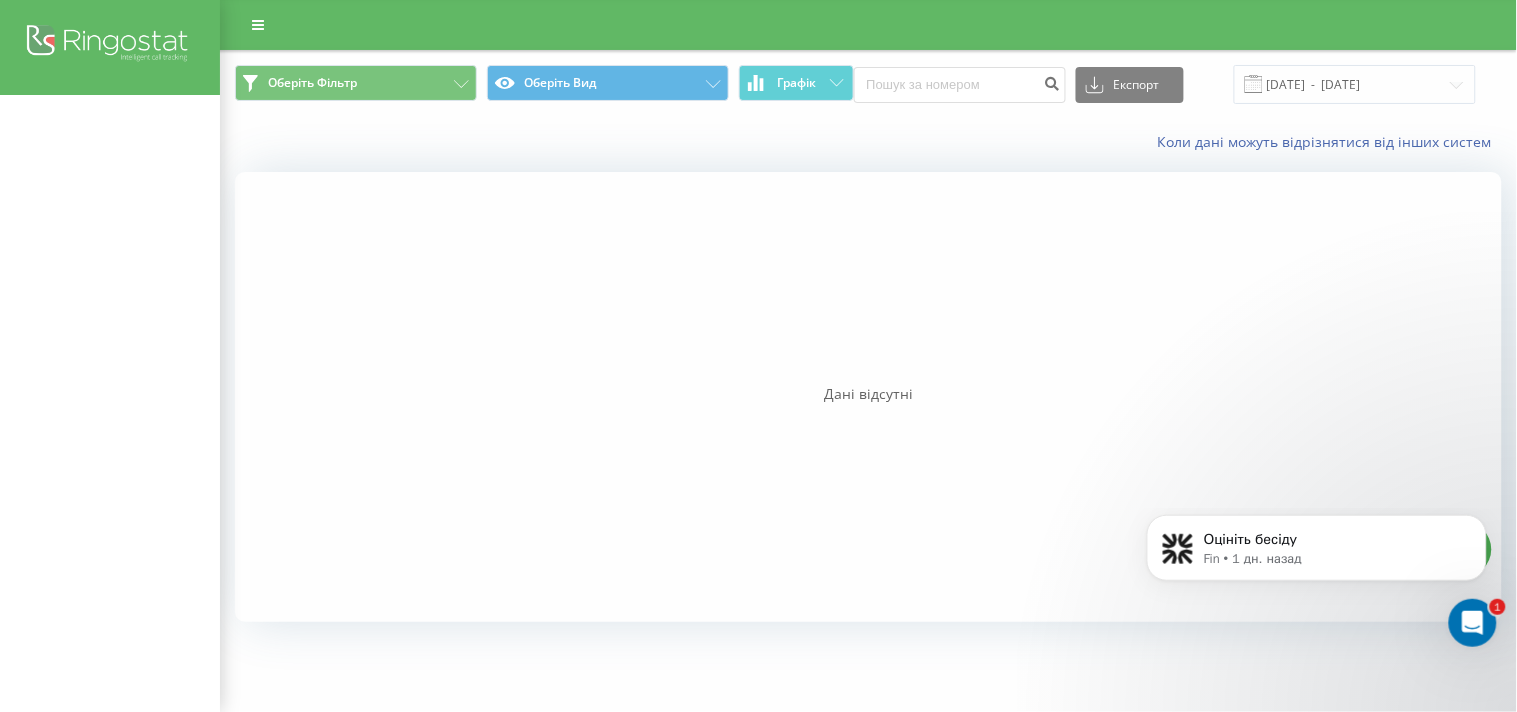 scroll, scrollTop: 0, scrollLeft: 0, axis: both 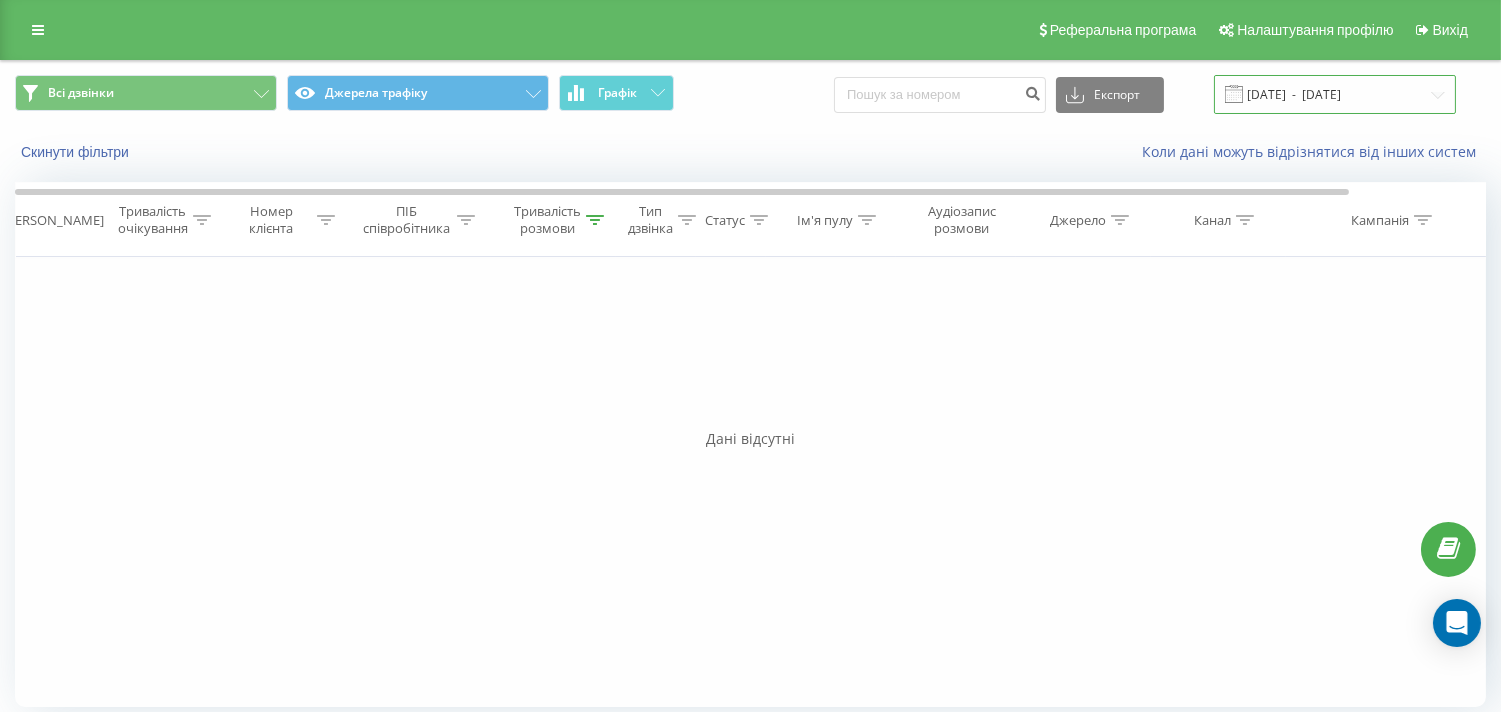 click on "15.07.2025  -  17.07.2025" at bounding box center (1335, 94) 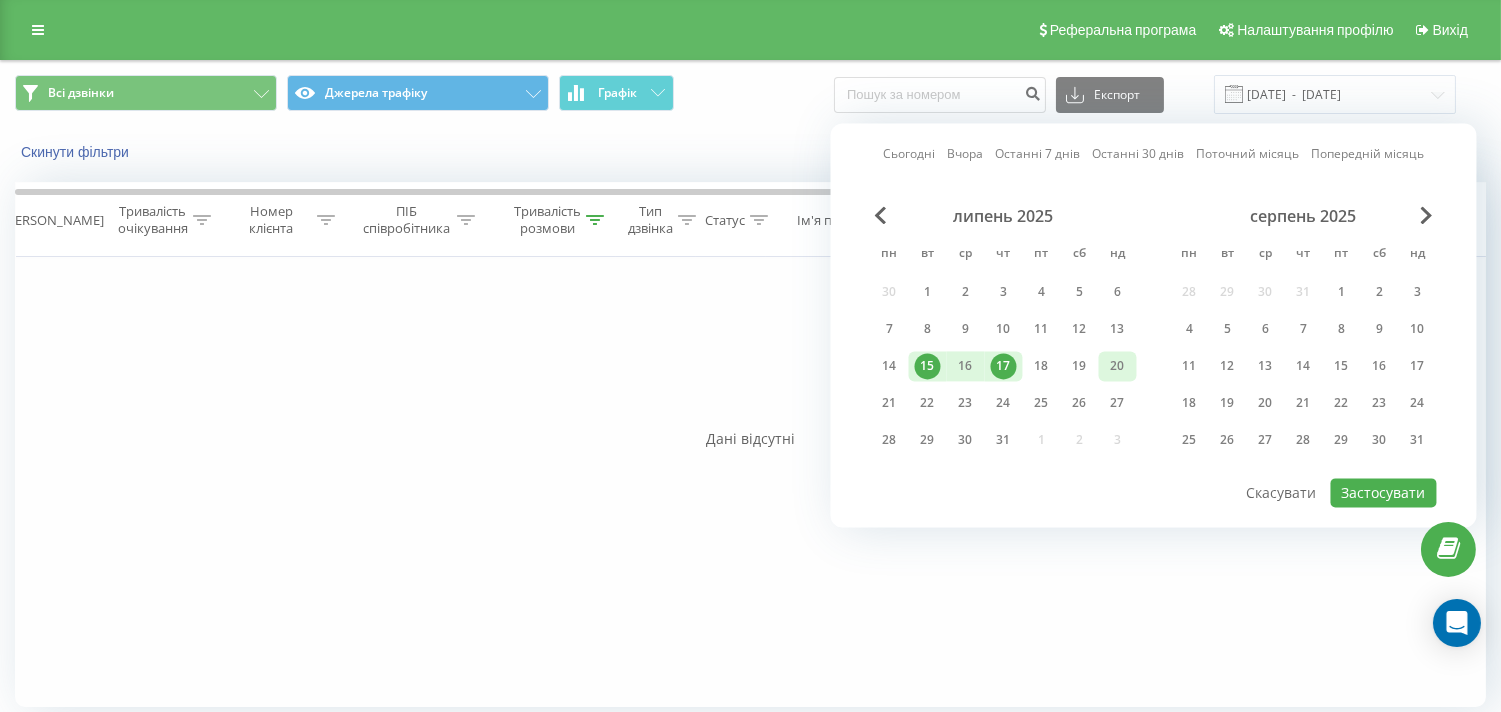 click on "20" at bounding box center (1118, 366) 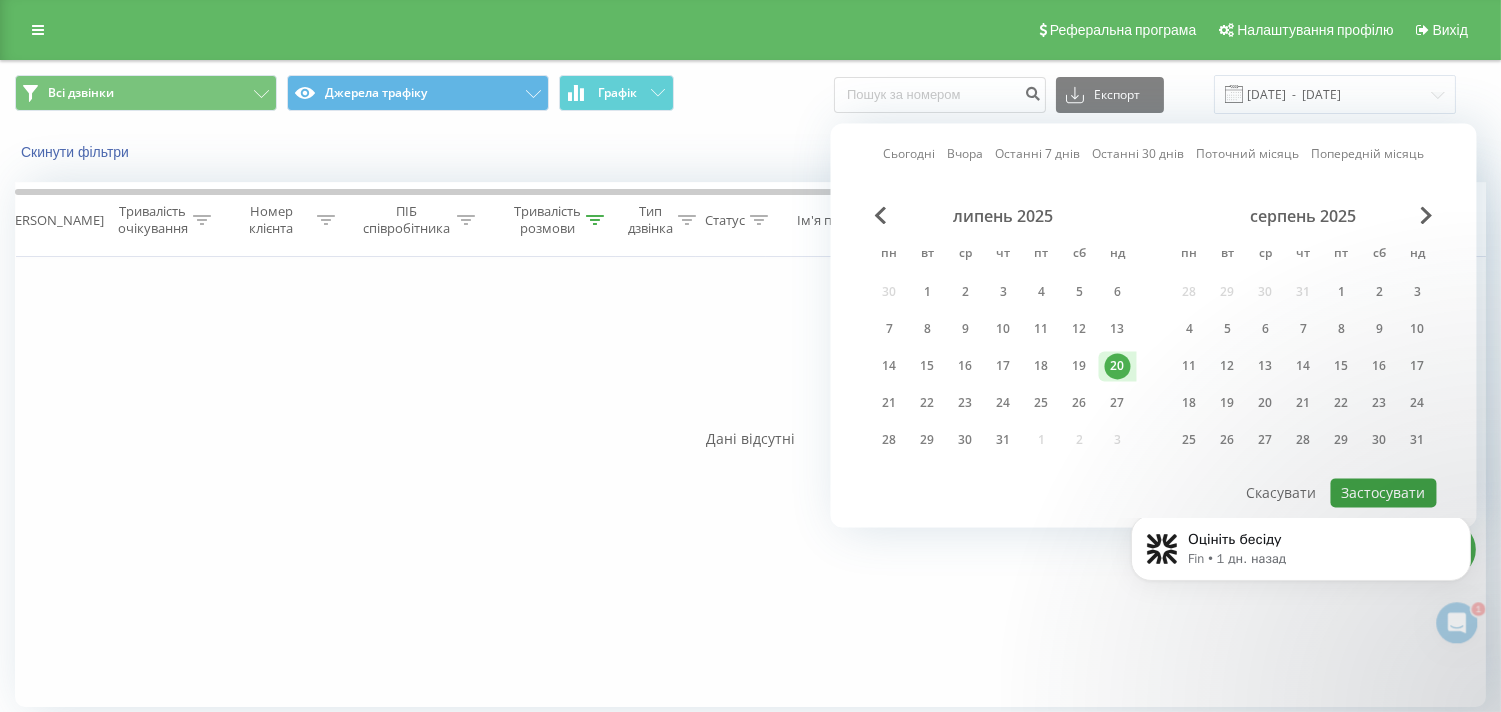 scroll, scrollTop: 0, scrollLeft: 0, axis: both 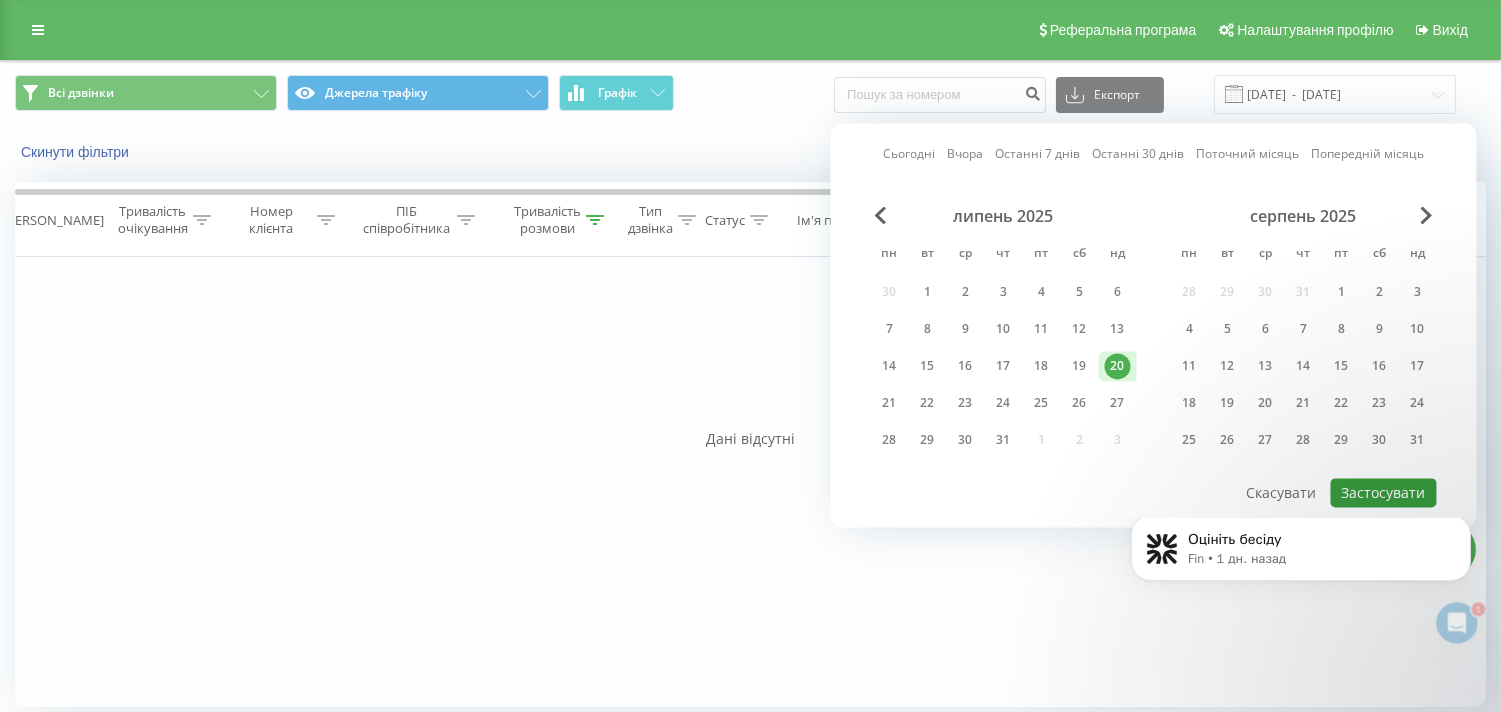 click on "Застосувати" at bounding box center (1384, 492) 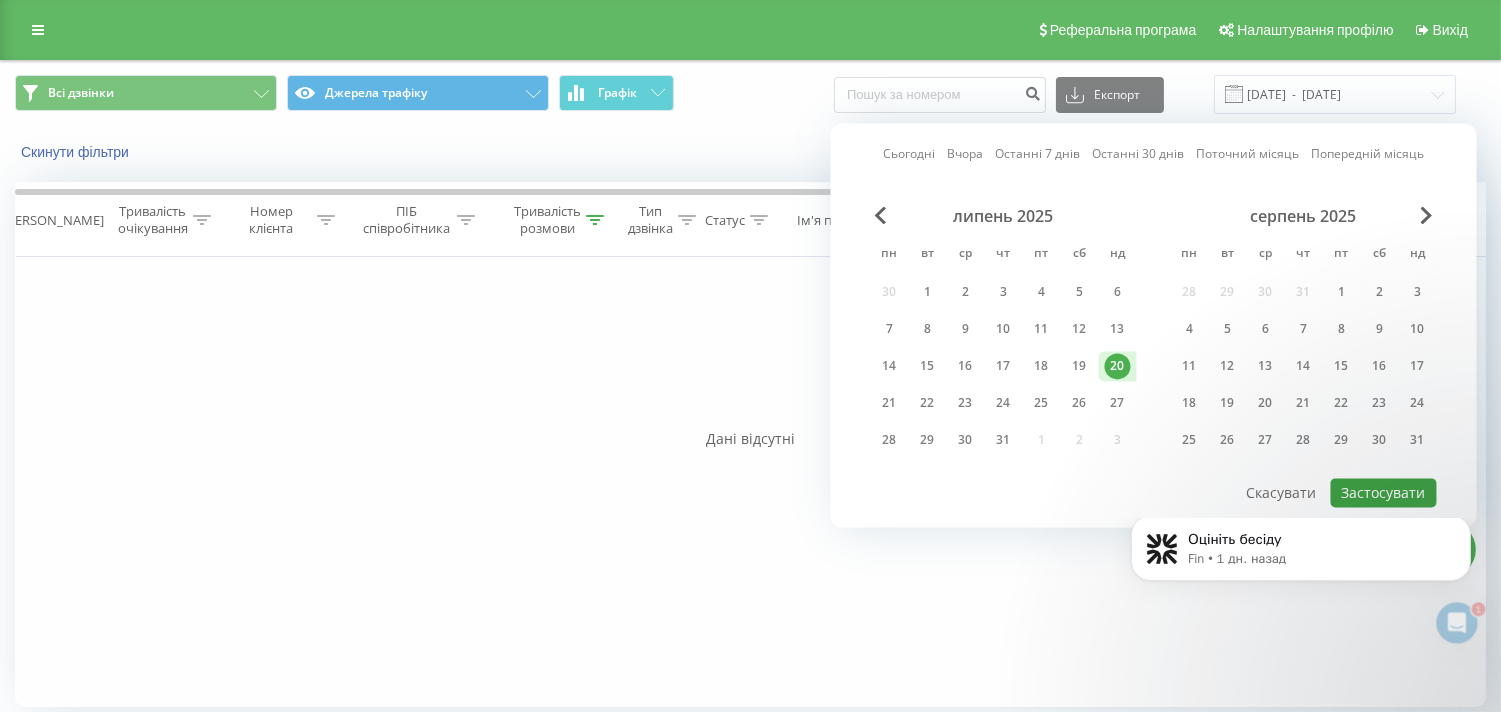 type on "20.07.2025  -  20.07.2025" 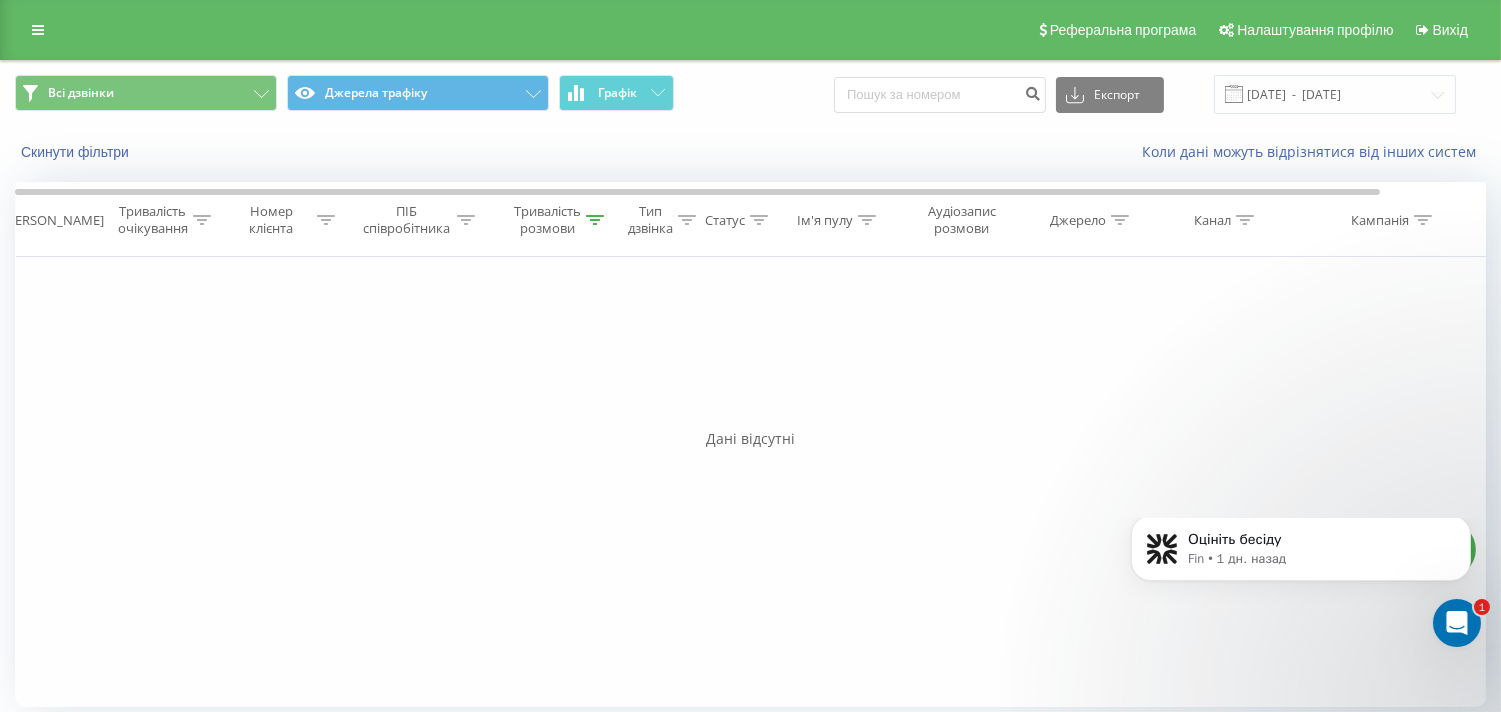 click on "Тривалість розмови" at bounding box center (553, 220) 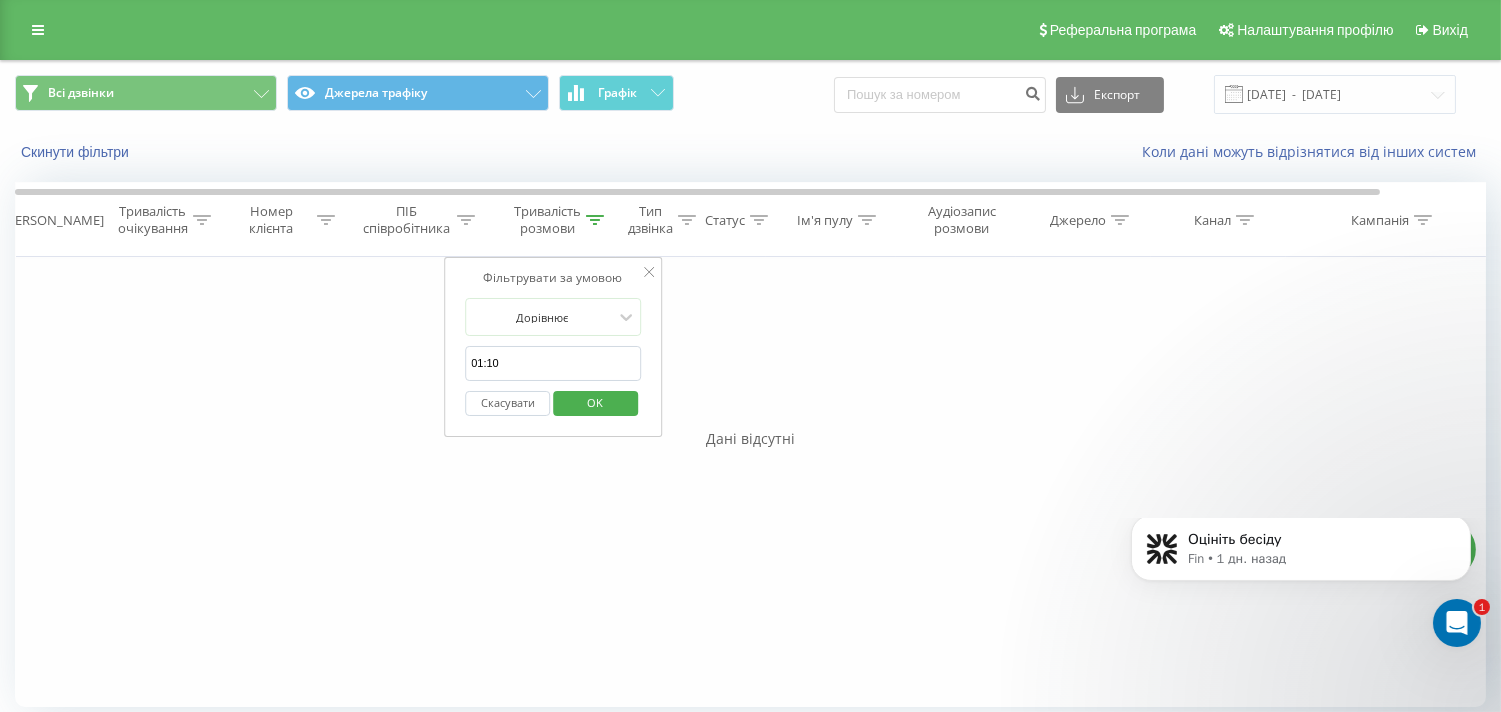 click on "Скасувати" at bounding box center [507, 403] 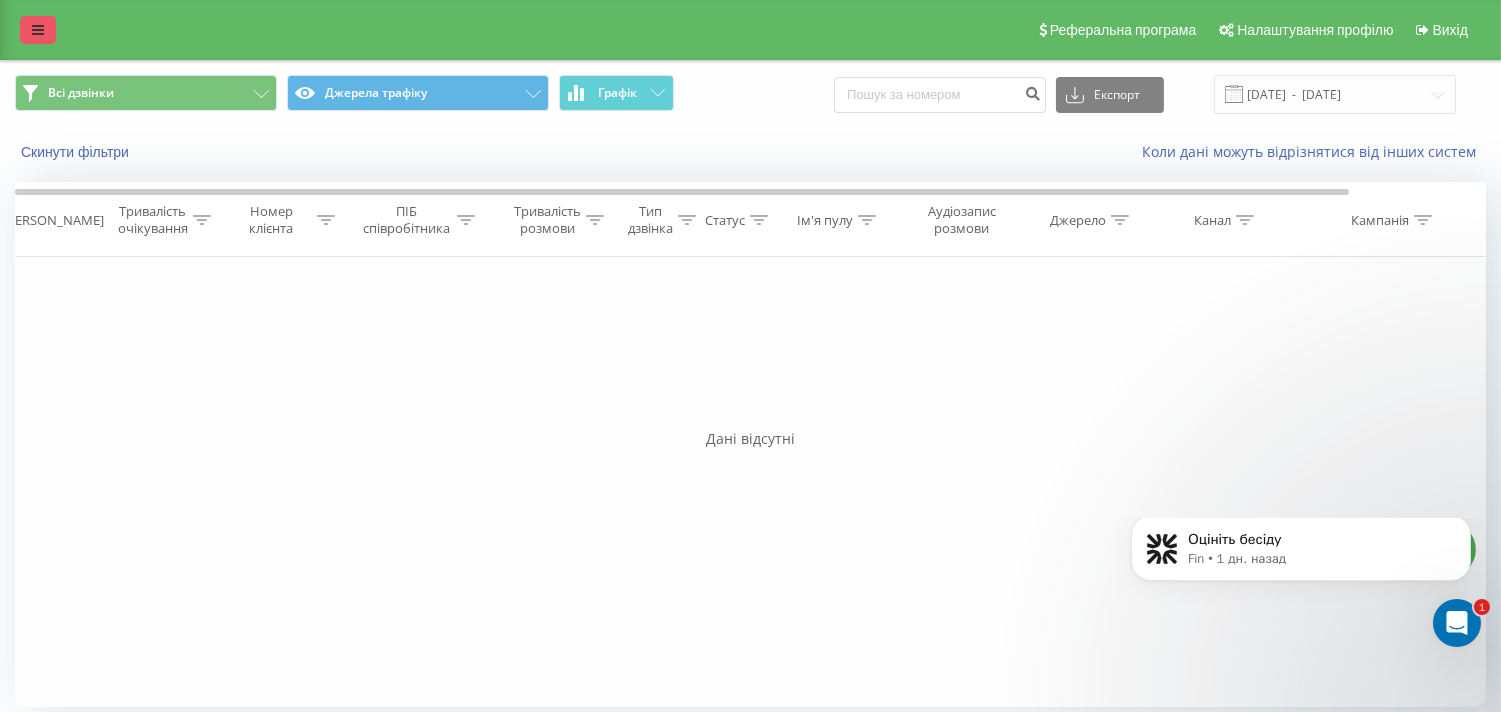 click at bounding box center (38, 30) 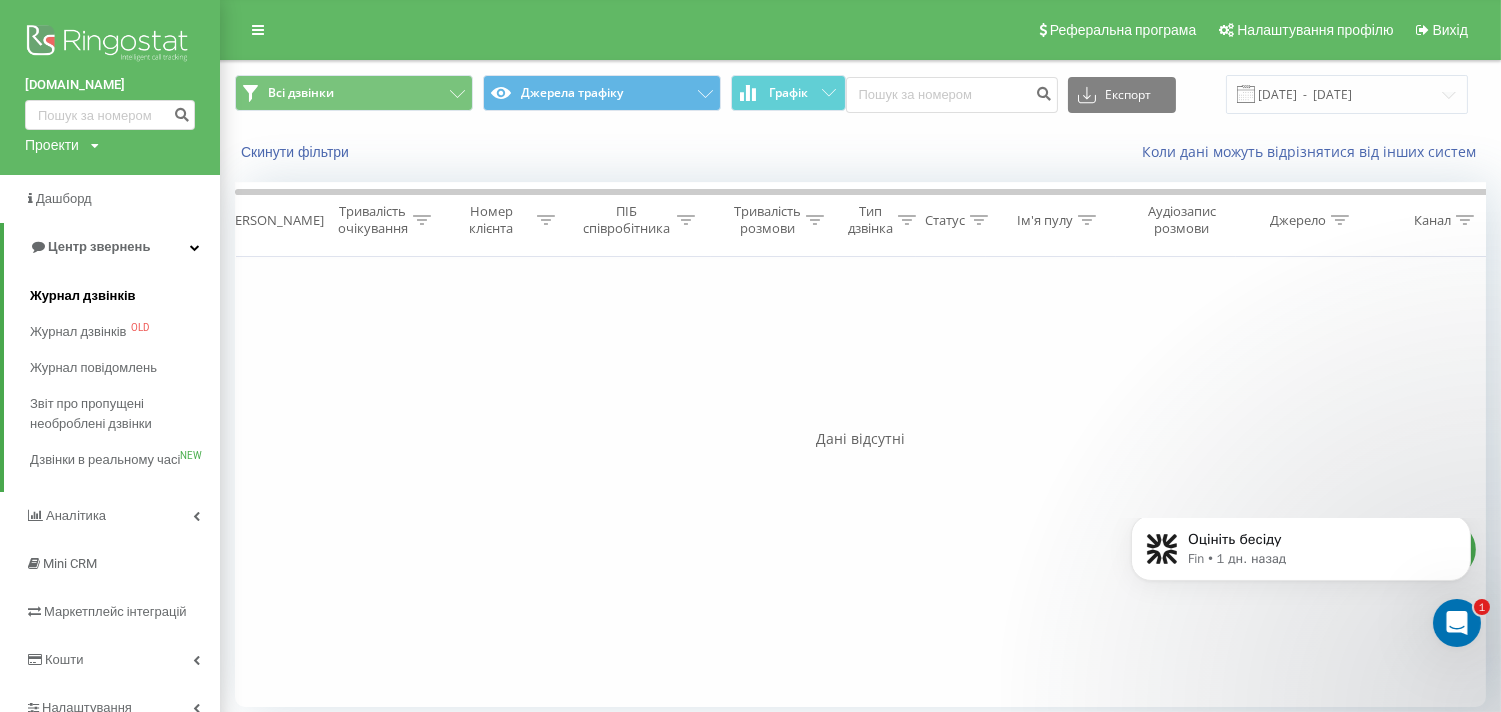 click on "Журнал дзвінків" at bounding box center [83, 296] 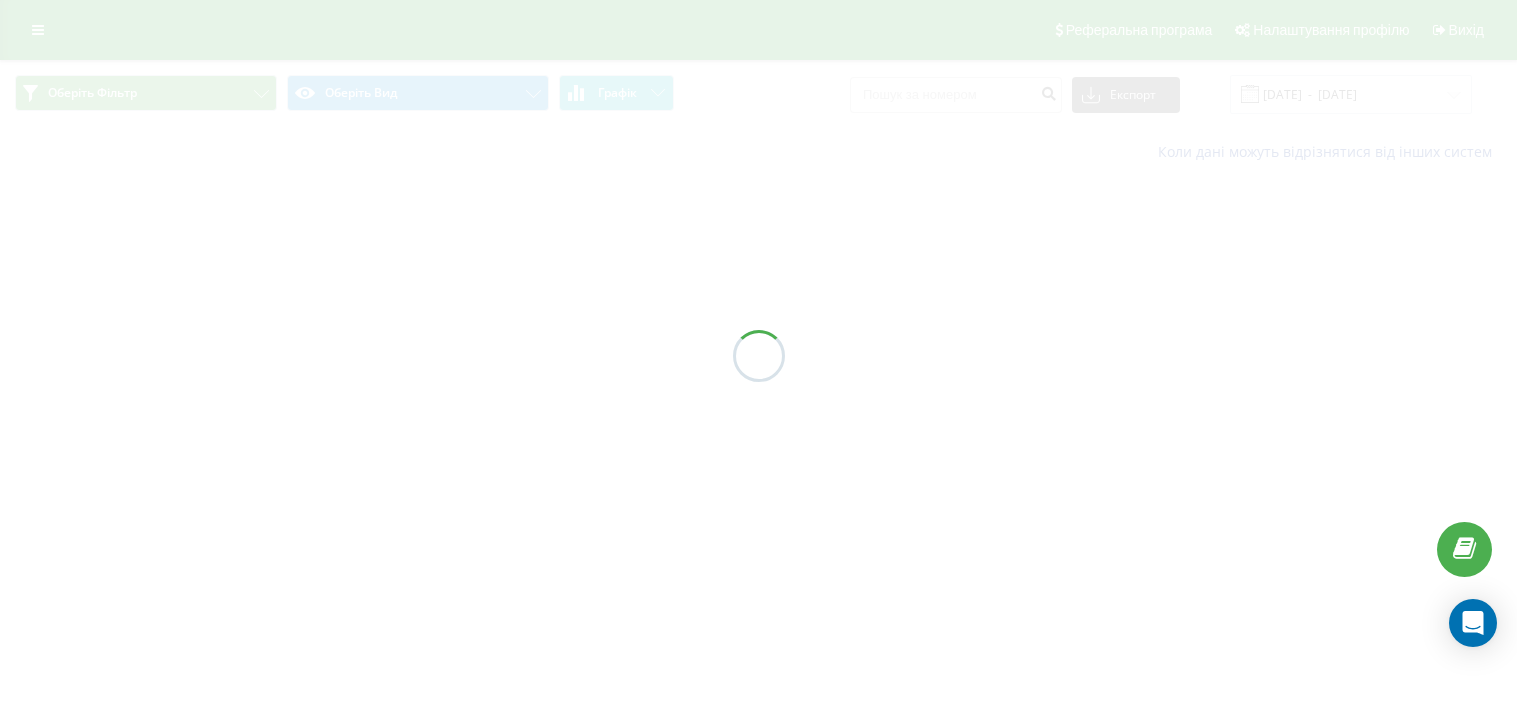 scroll, scrollTop: 0, scrollLeft: 0, axis: both 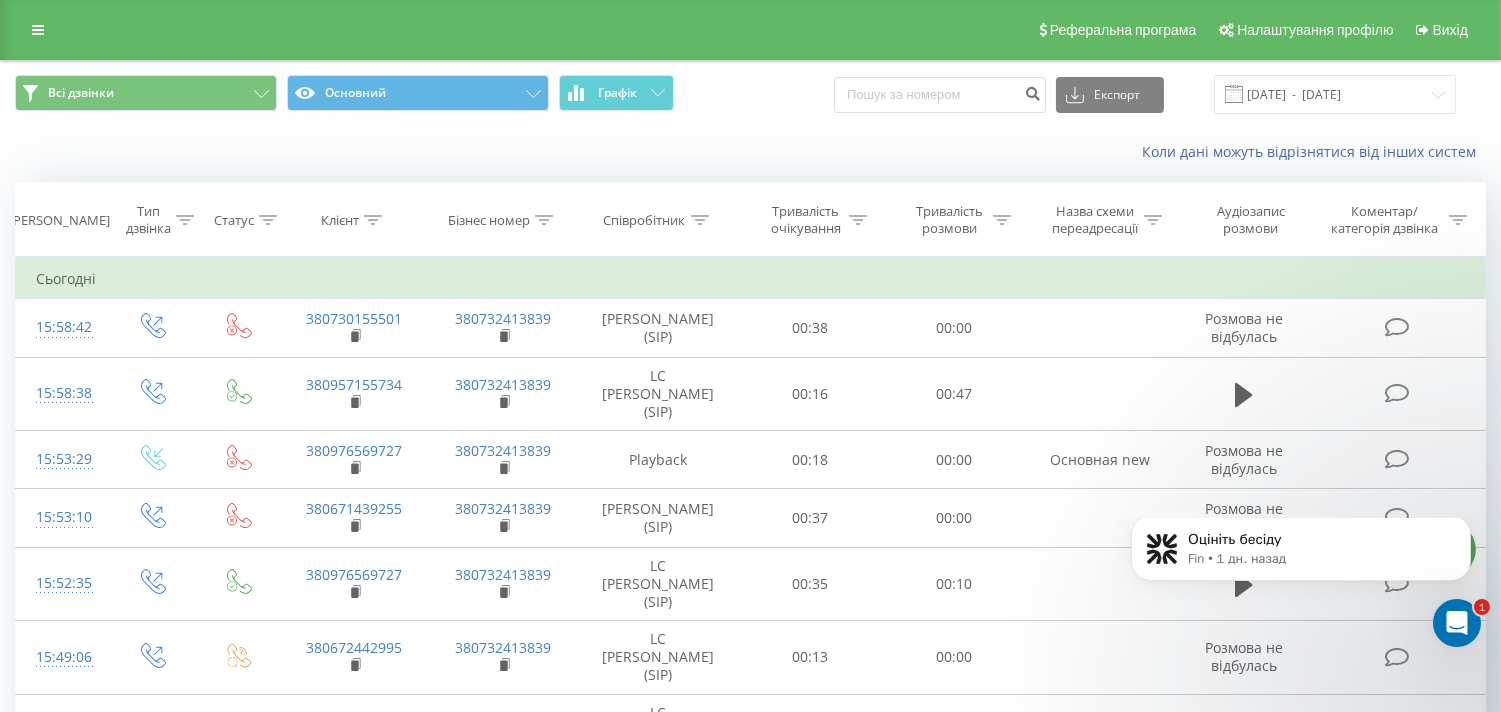 click 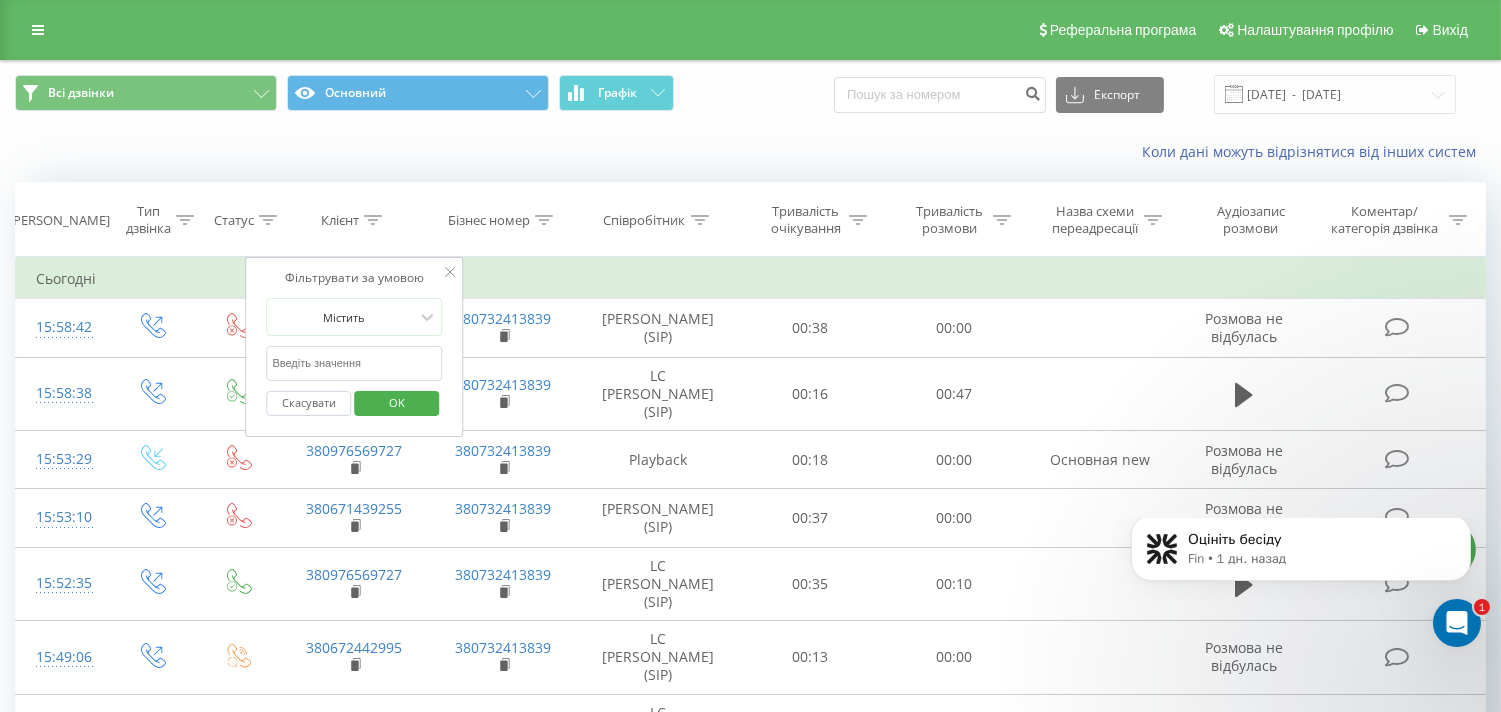 drag, startPoint x: 340, startPoint y: 383, endPoint x: 341, endPoint y: 363, distance: 20.024984 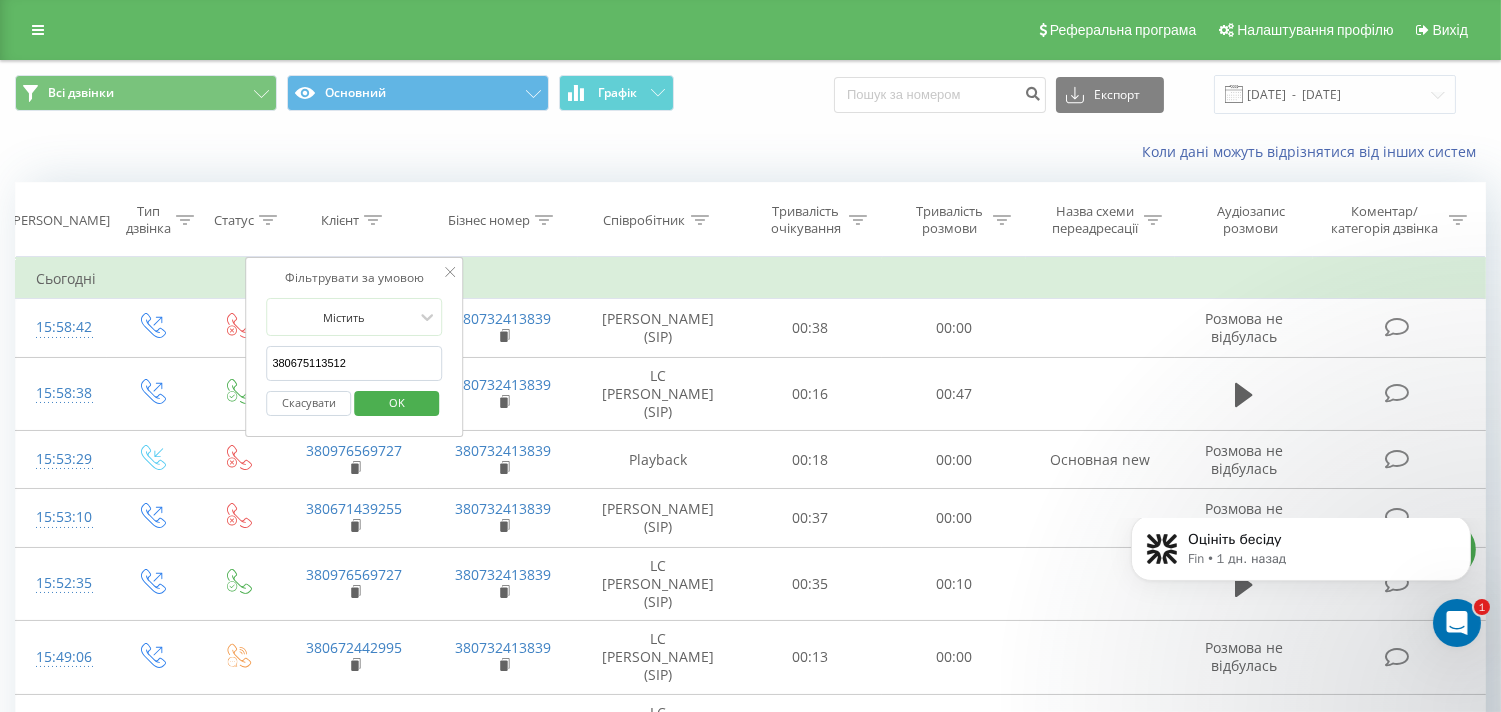 click on "OK" at bounding box center (396, 403) 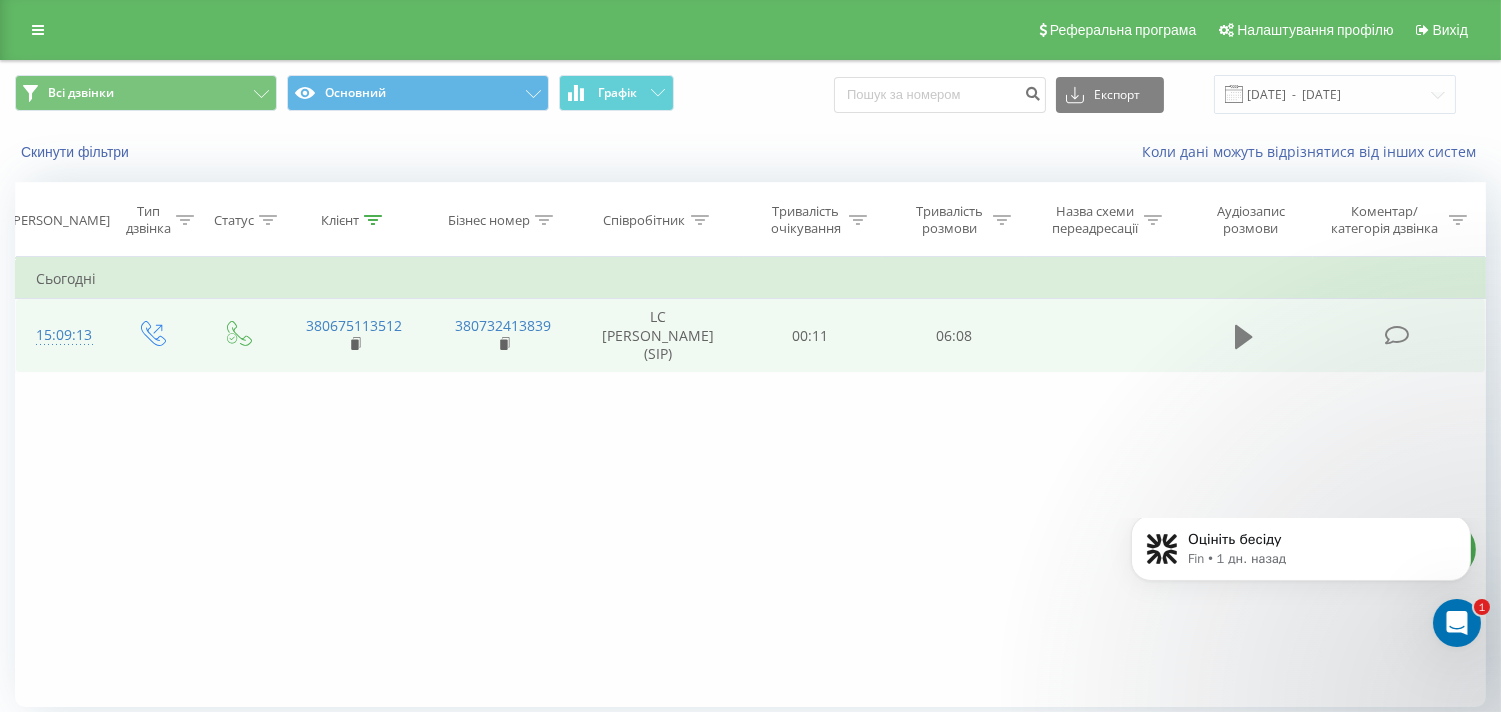click at bounding box center (1244, 345) 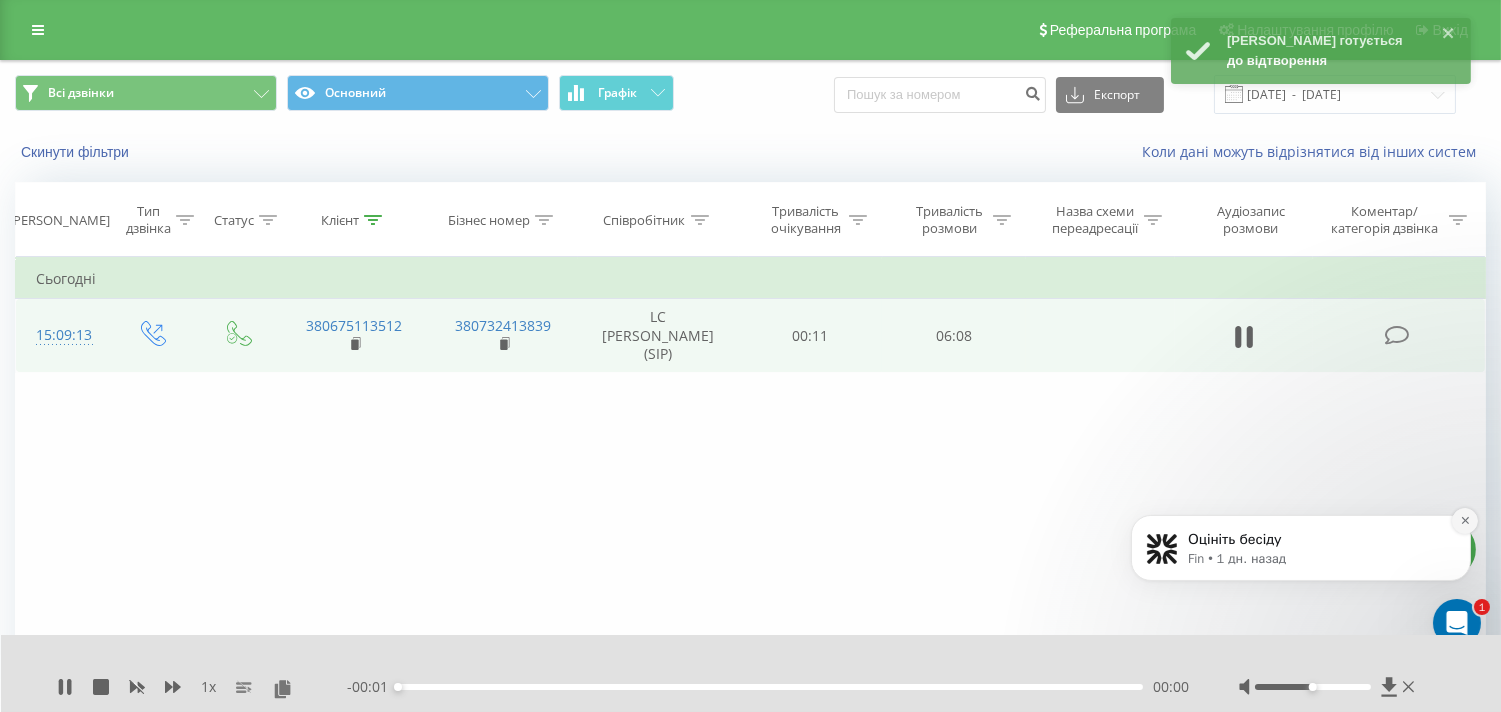 click 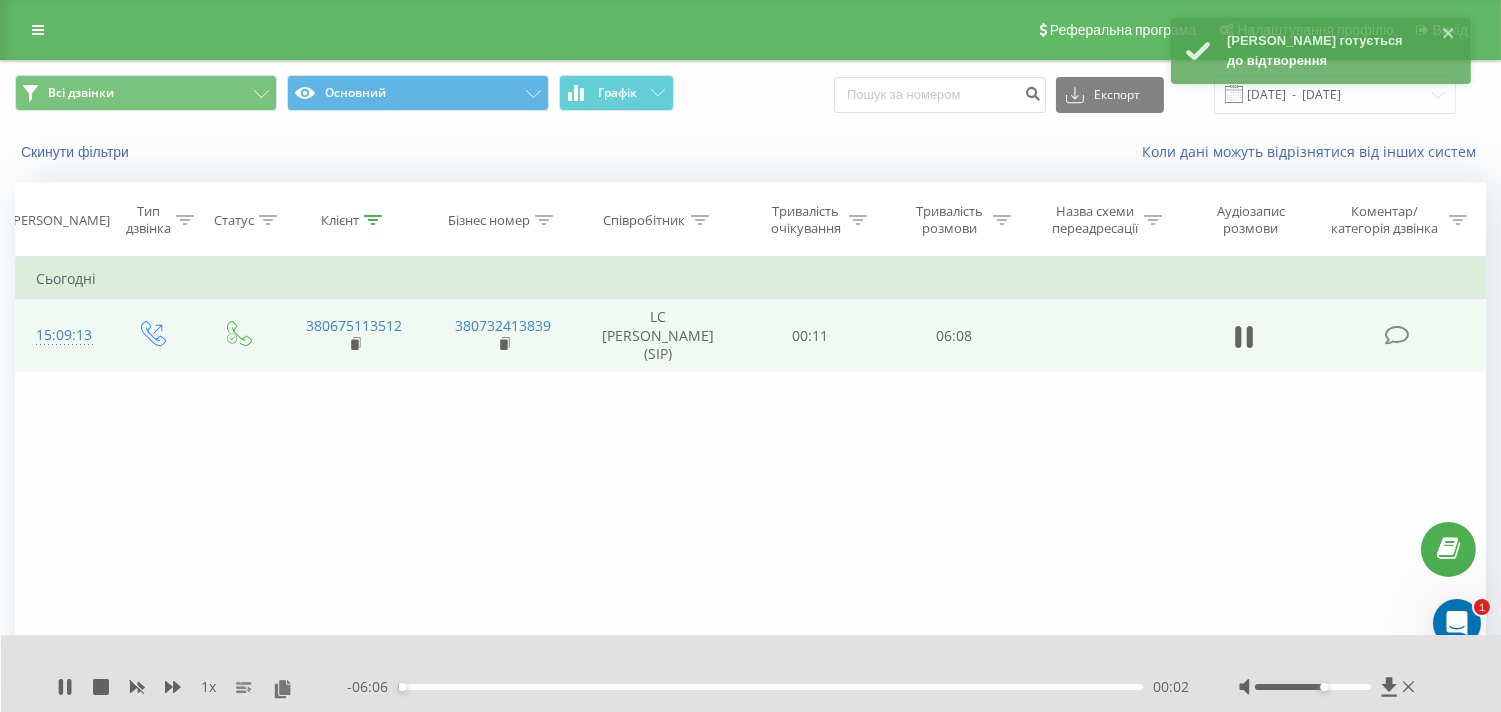 click at bounding box center [1313, 687] 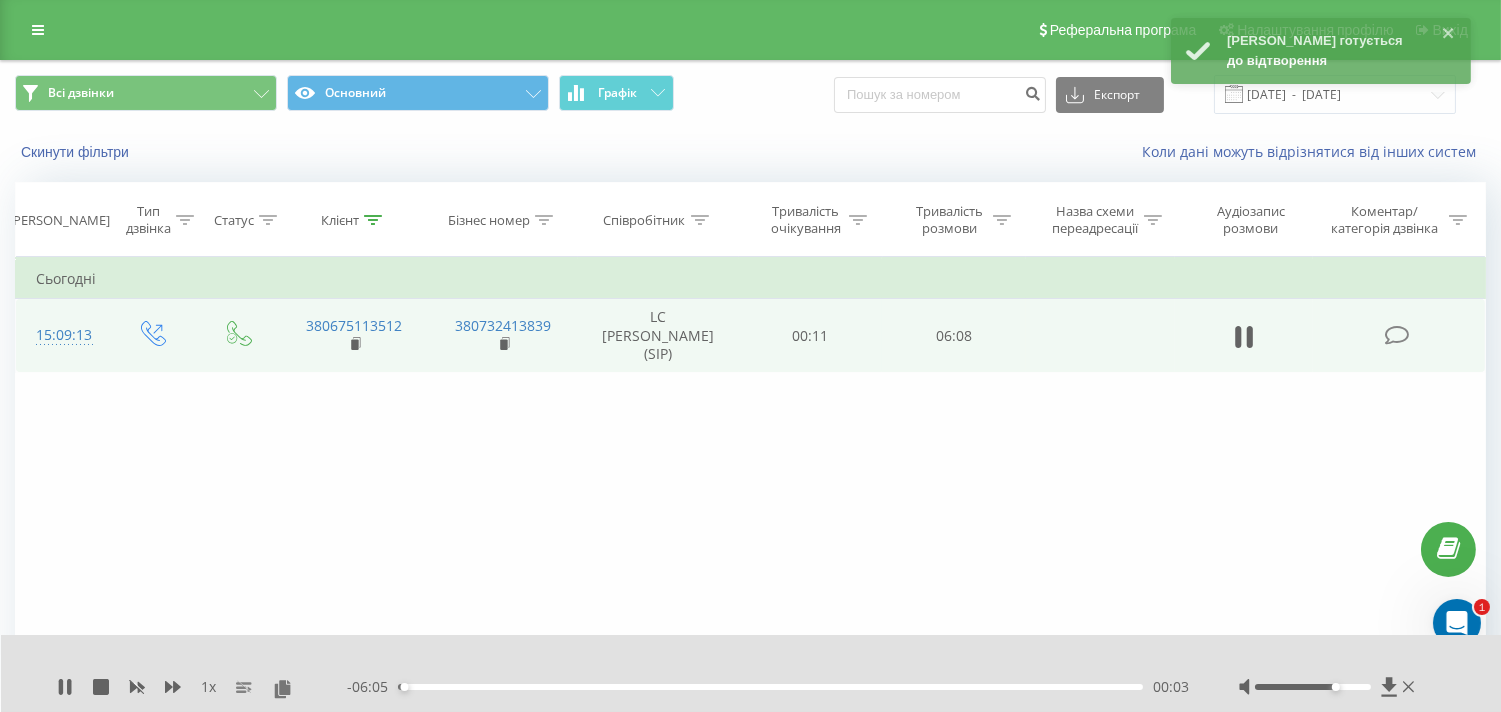 click at bounding box center [1313, 687] 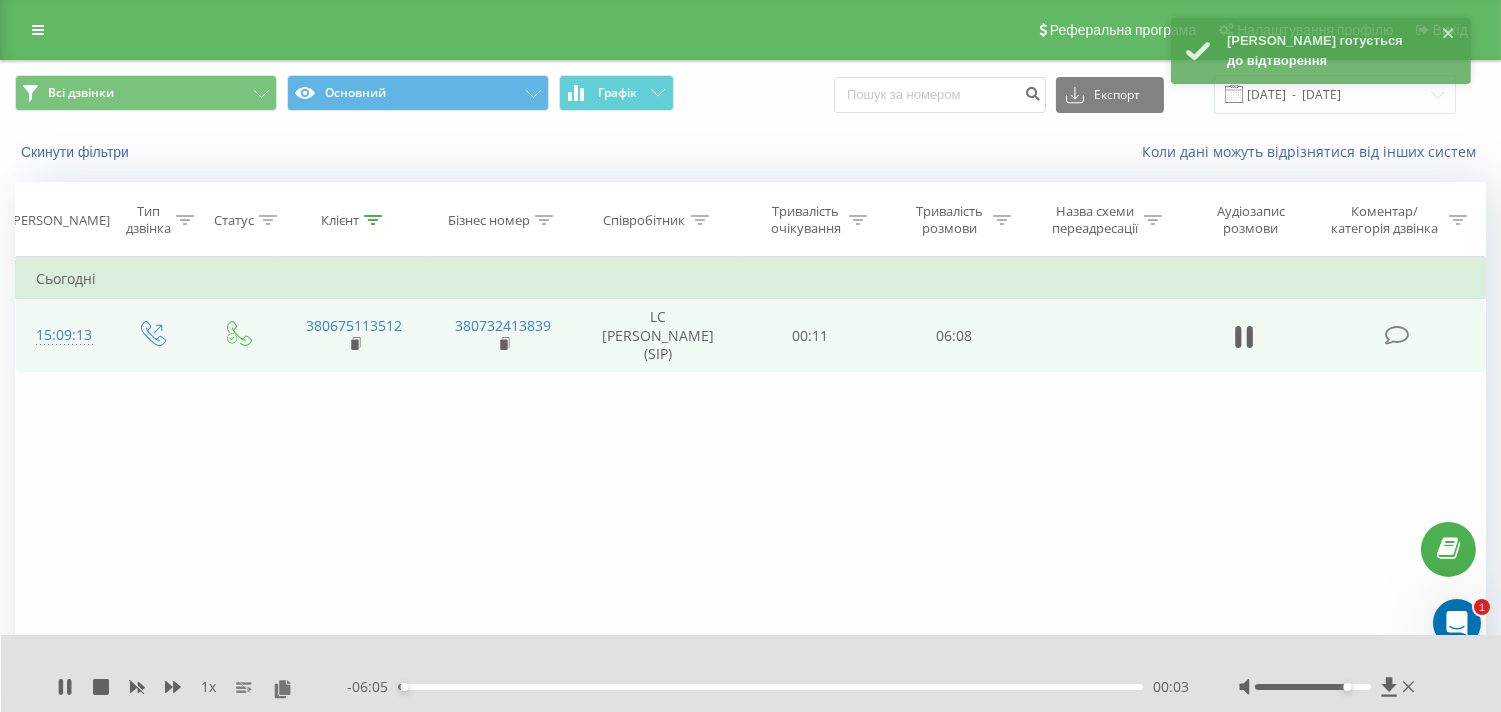 click at bounding box center [1313, 687] 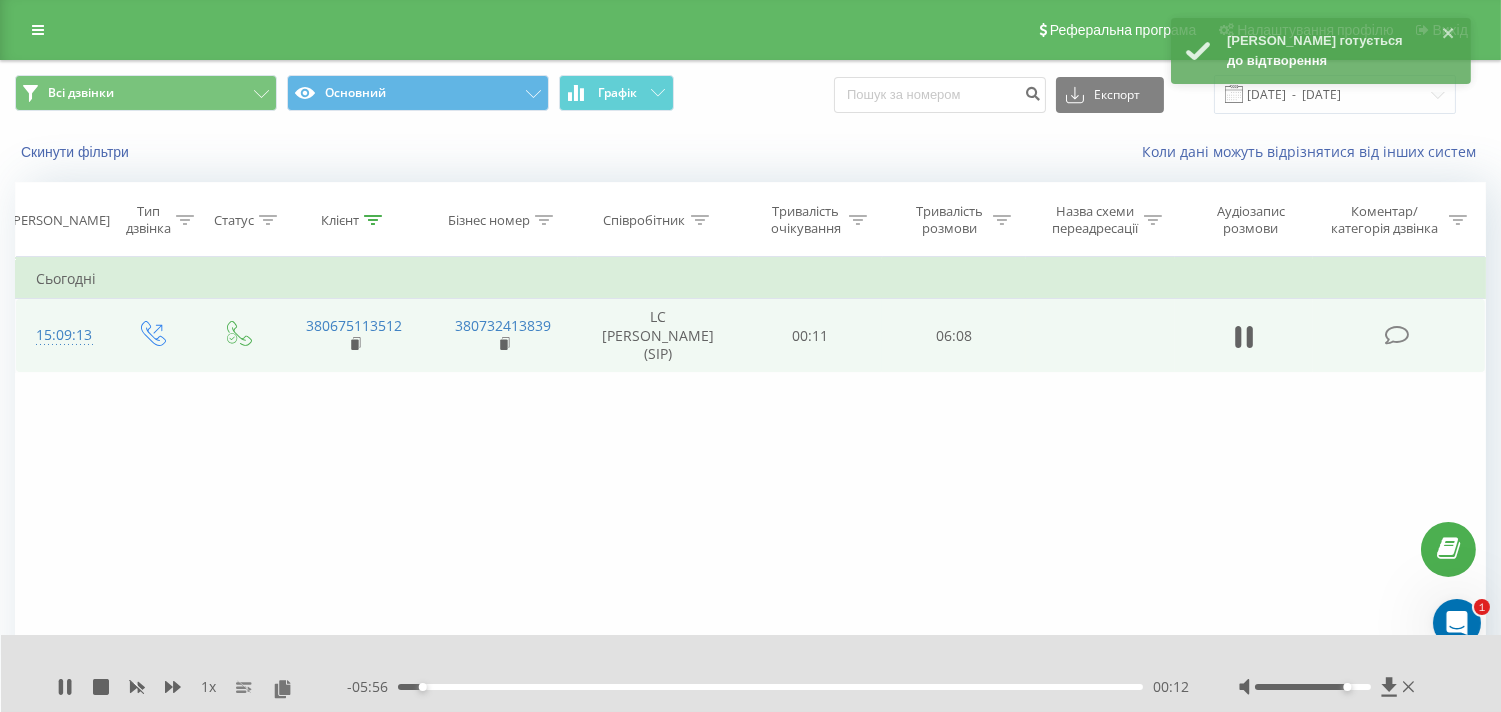 drag, startPoint x: 0, startPoint y: 523, endPoint x: 23, endPoint y: 527, distance: 23.345236 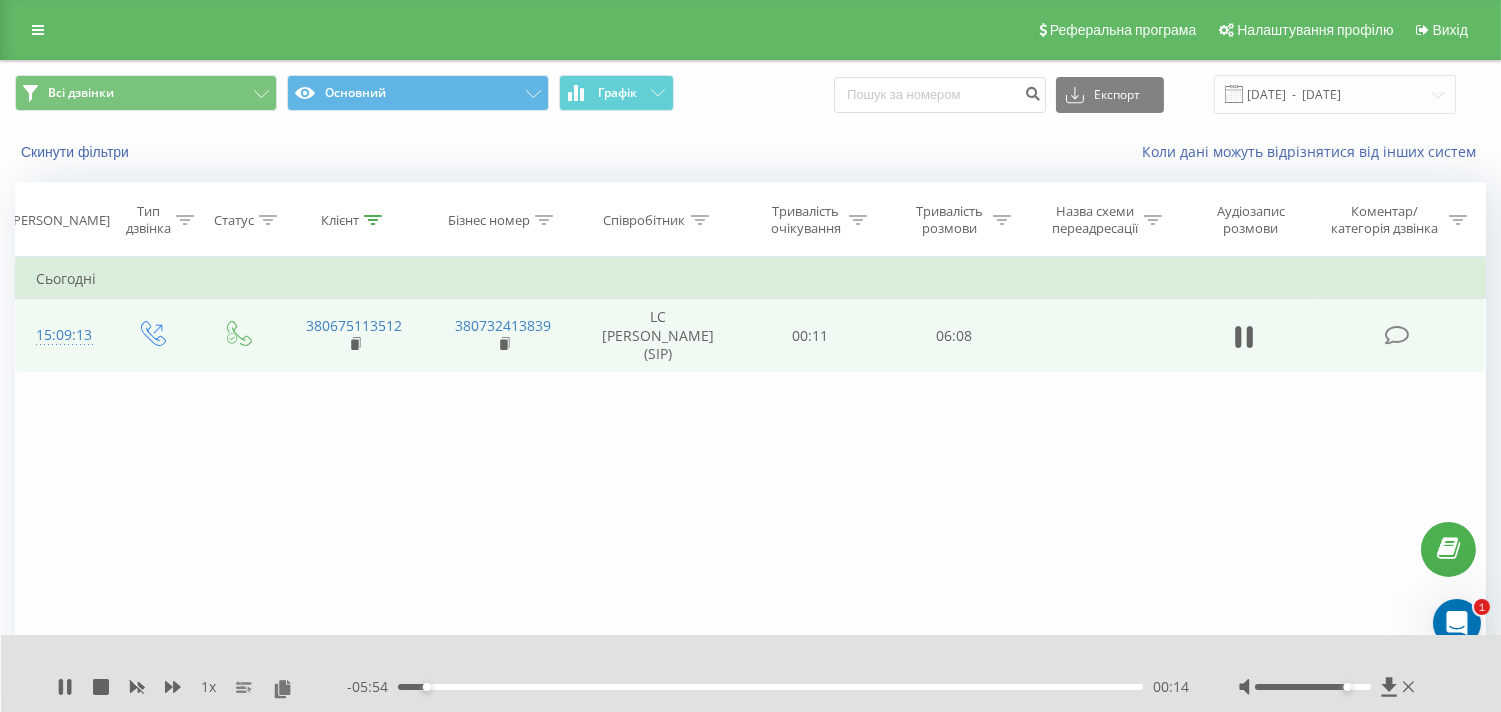 drag, startPoint x: 1345, startPoint y: 687, endPoint x: 1420, endPoint y: 692, distance: 75.16648 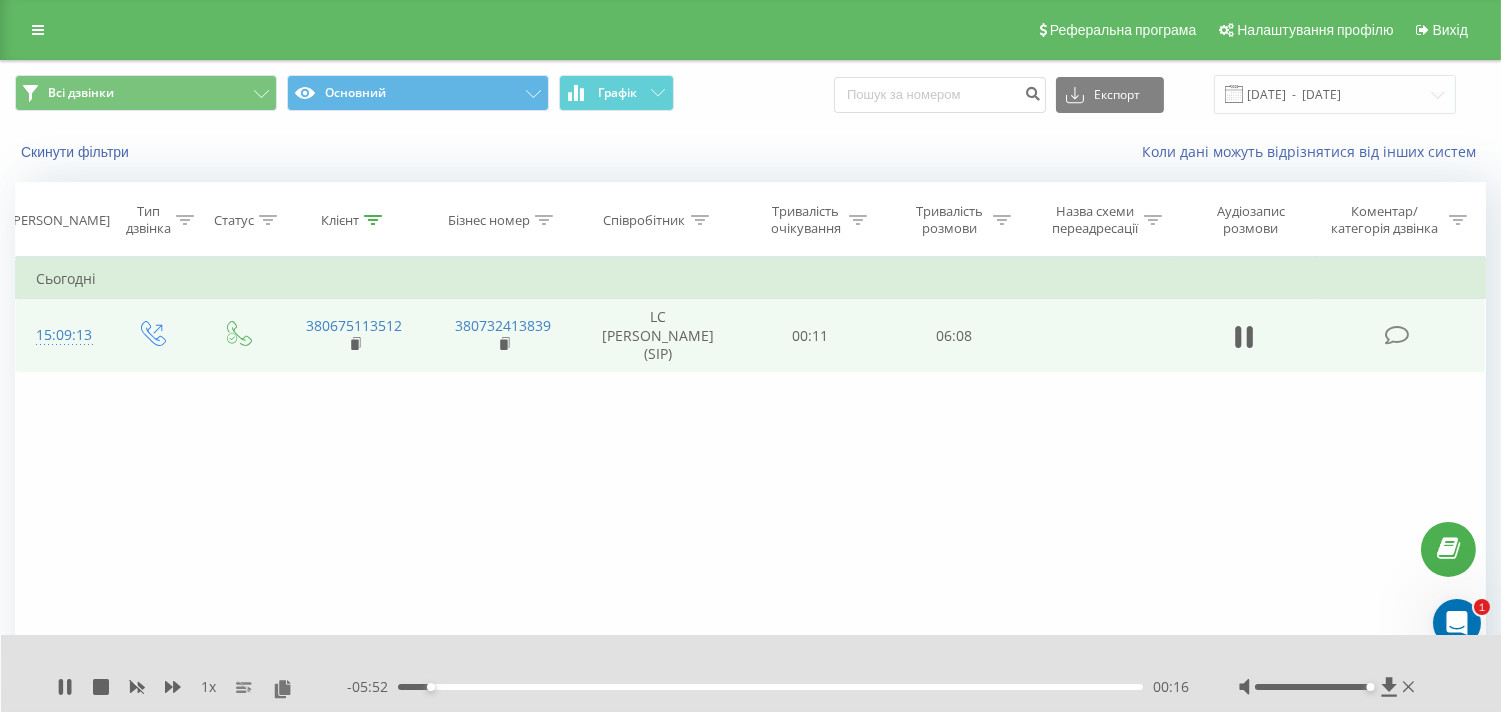 click on "Фільтрувати за умовою Дорівнює Введіть значення Скасувати OK Фільтрувати за умовою Дорівнює Введіть значення Скасувати OK Фільтрувати за умовою Містить 380675113512 Скасувати OK Фільтрувати за умовою Містить Скасувати OK Фільтрувати за умовою Містить Скасувати OK Фільтрувати за умовою Дорівнює Скасувати OK Фільтрувати за умовою Дорівнює Скасувати OK Фільтрувати за умовою Містить Скасувати OK Фільтрувати за умовою Дорівнює Введіть значення Скасувати OK Сьогодні  15:09:13         380675113512 380732413839 LC [PERSON_NAME] (SIP) 00:11 06:08" at bounding box center [750, 482] 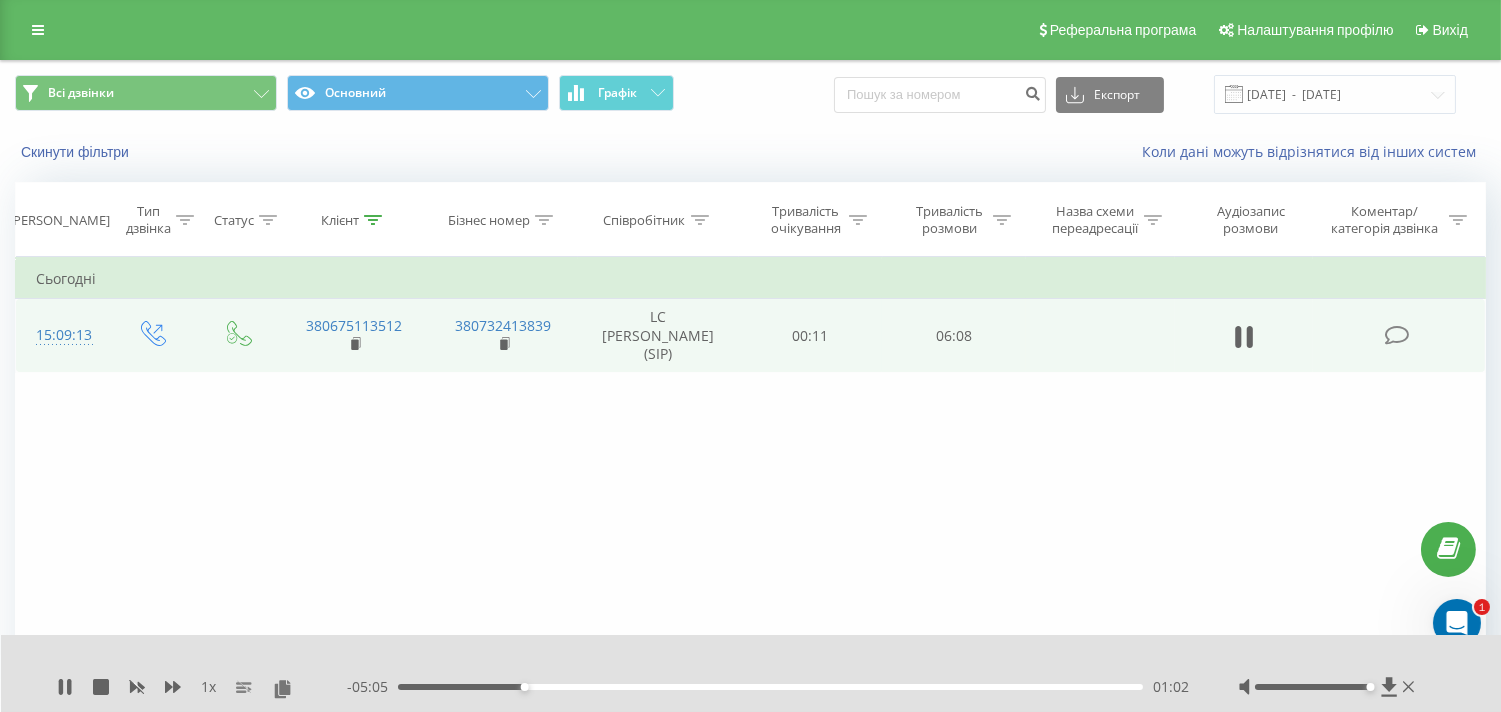 click on "1 x  - 05:05 01:02   01:02" at bounding box center (751, 673) 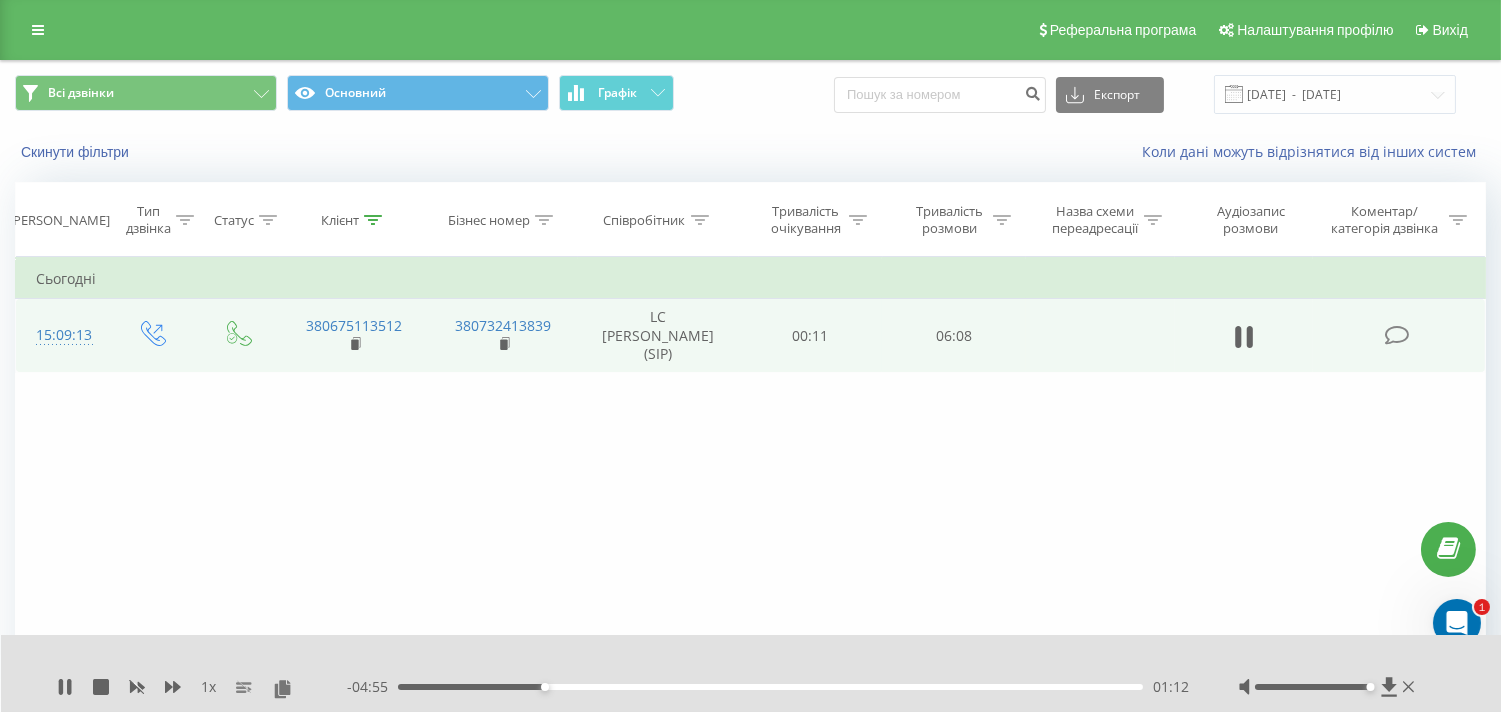 click on "Всі дзвінки Основний Графік Експорт .csv .xls .xlsx [DATE]  -  [DATE] Скинути фільтри Коли дані можуть відрізнятися вiд інших систем Дата дзвінка Тип дзвінка Статус Клієнт Бізнес номер Співробітник Тривалість очікування Тривалість розмови Назва схеми переадресації Аудіозапис розмови Коментар/категорія дзвінка Фільтрувати за умовою Дорівнює Введіть значення Скасувати OK Фільтрувати за умовою Дорівнює Введіть значення Скасувати OK Фільтрувати за умовою Містить 380675113512 Скасувати OK Фільтрувати за умовою Містить Скасувати OK Фільтрувати за умовою Містить OK OK OK OK OK" at bounding box center [750, 421] 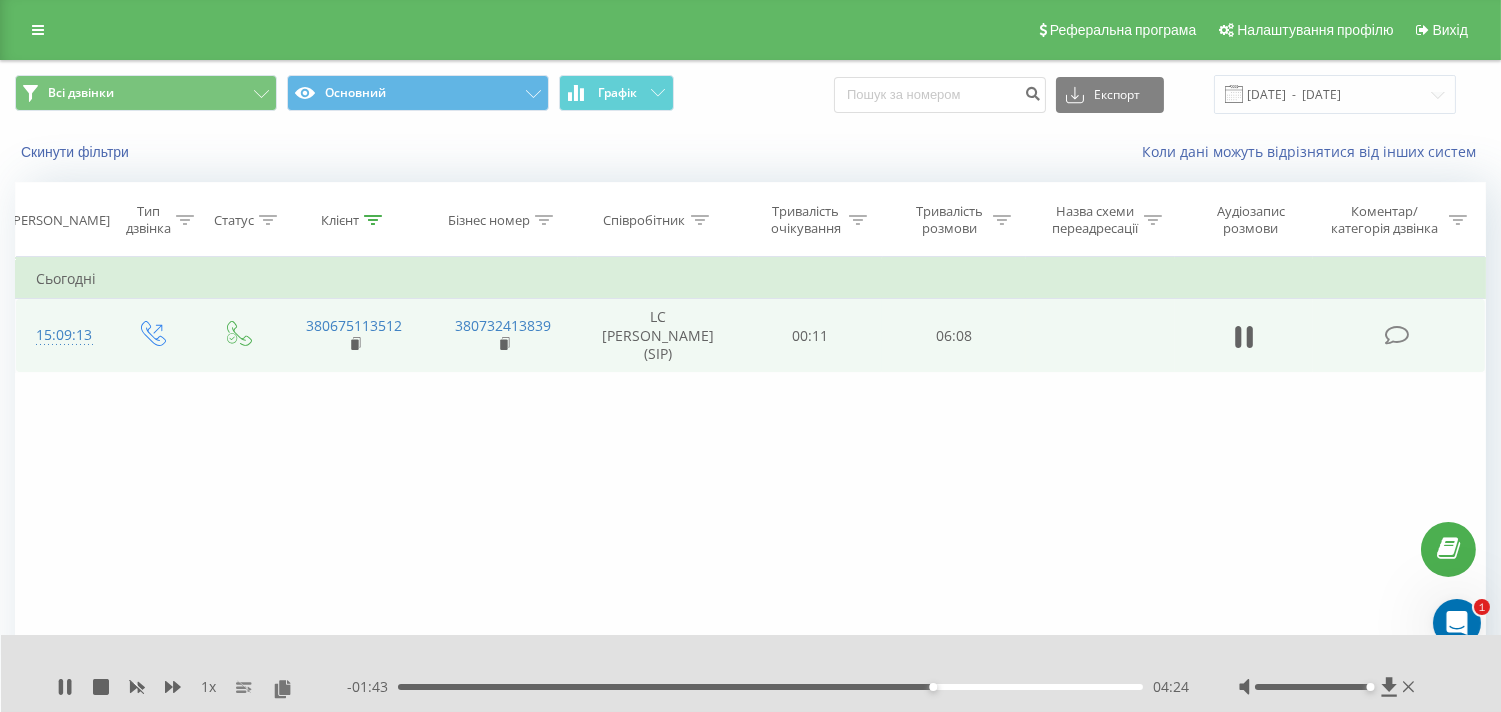 click on "04:24" at bounding box center [770, 687] 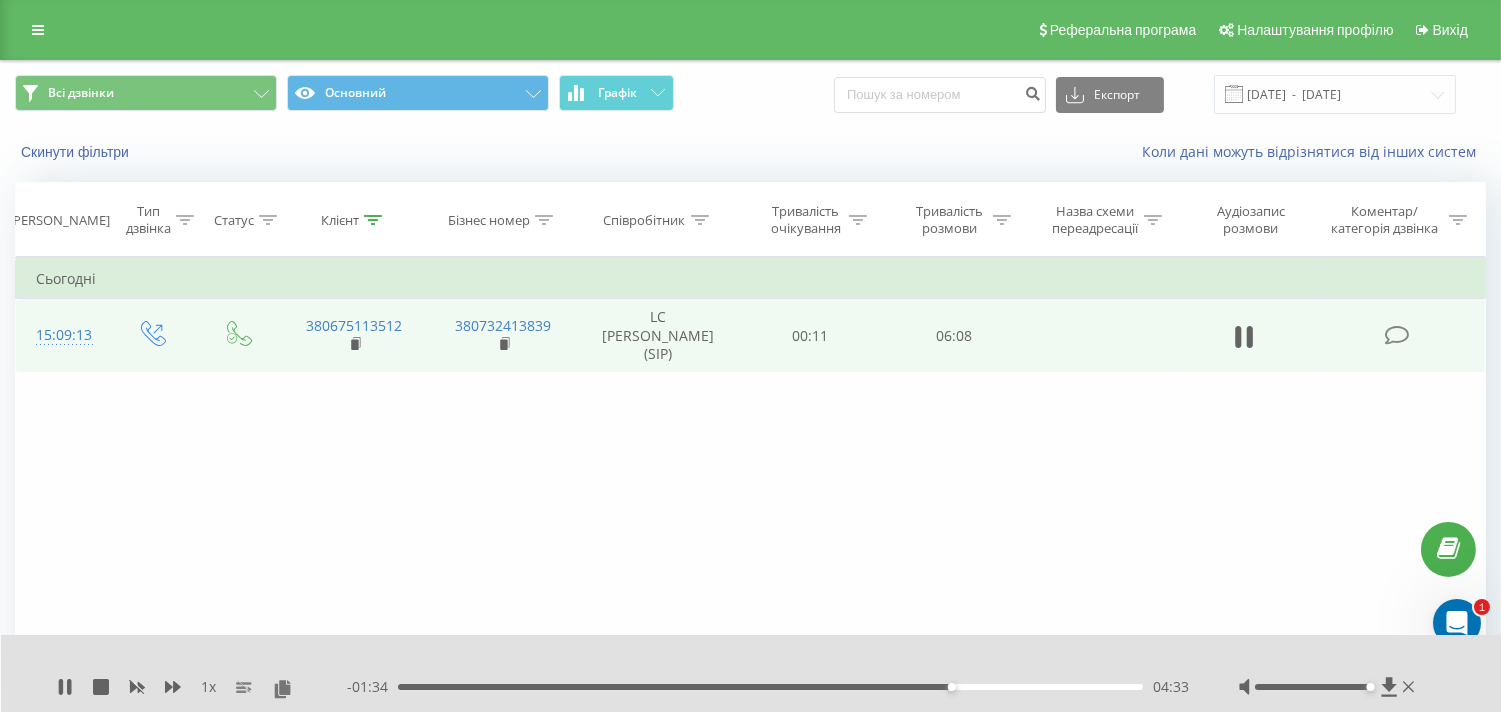 click on "04:33" at bounding box center (770, 687) 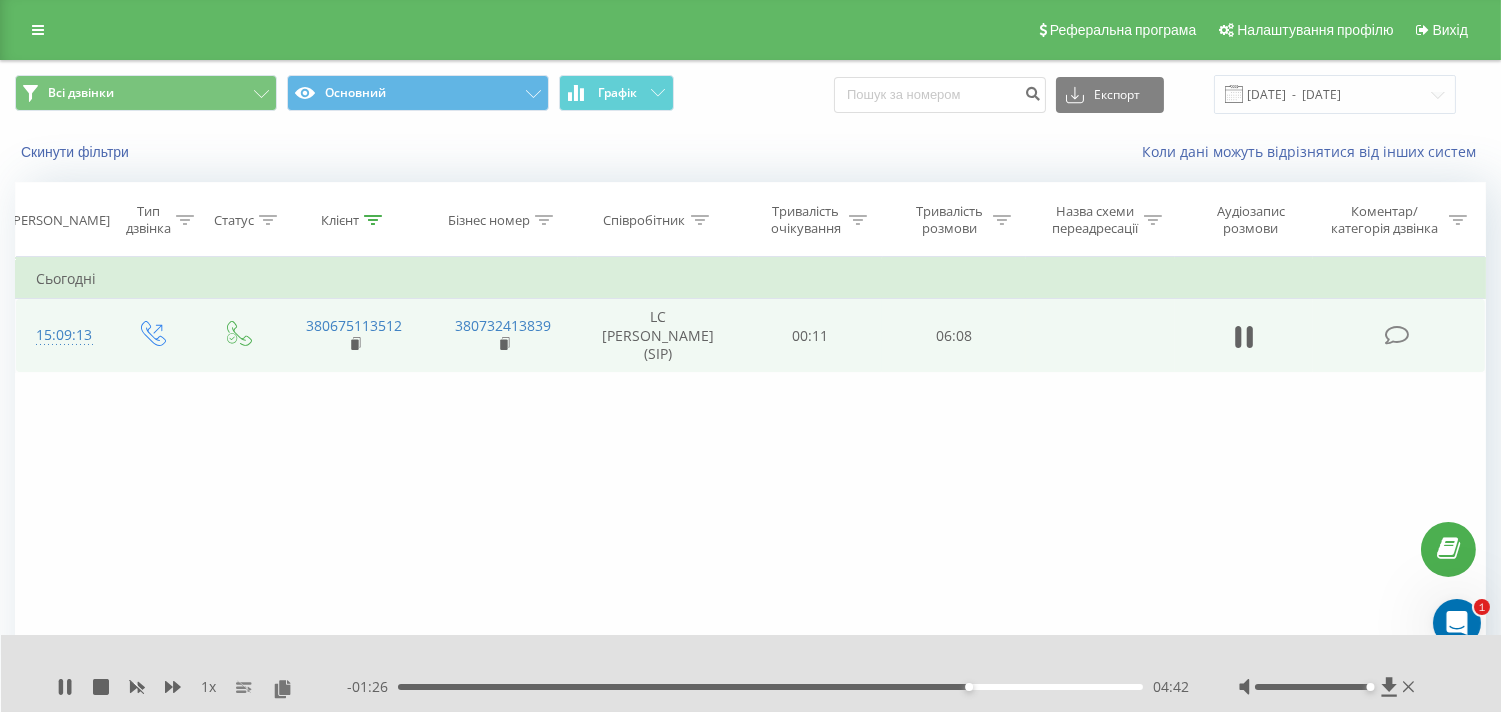 click on "04:42" at bounding box center (770, 687) 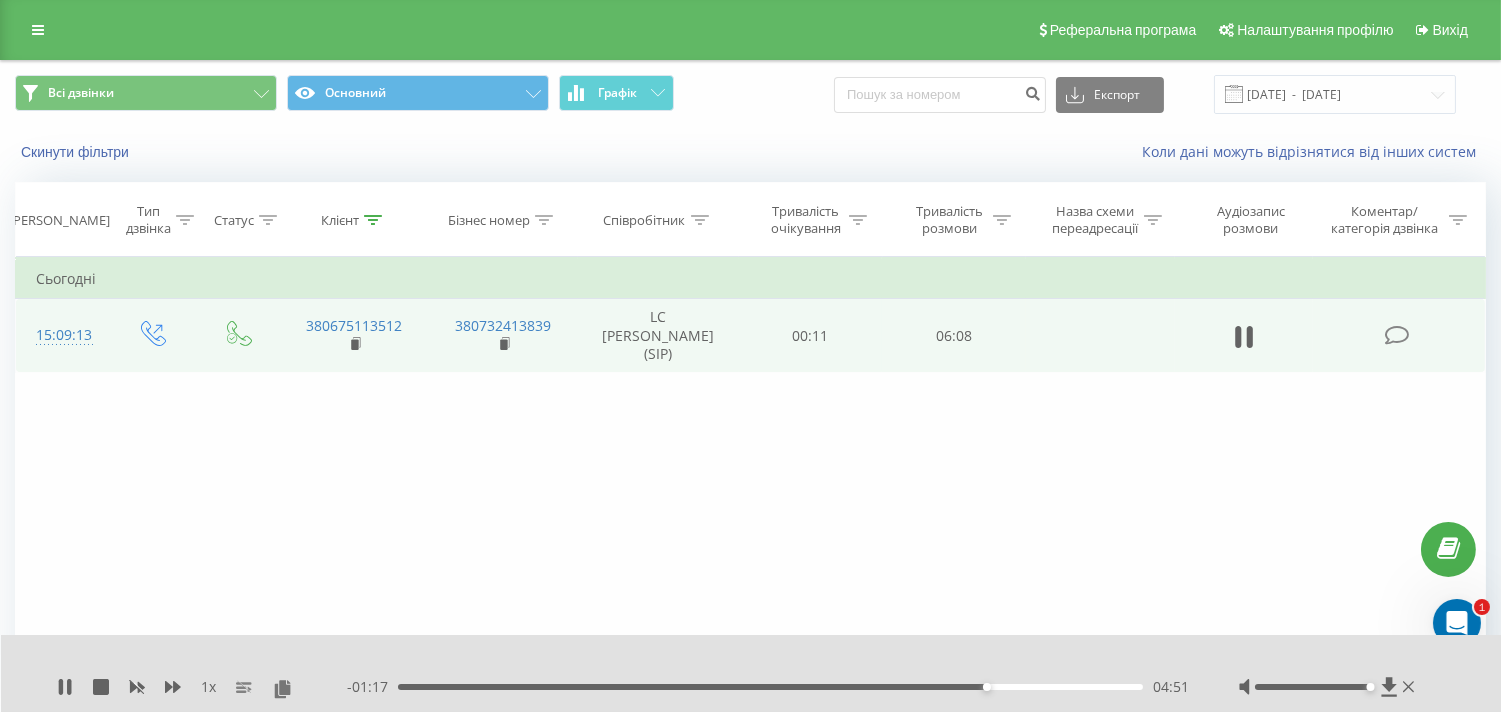 click on "04:51" at bounding box center (770, 687) 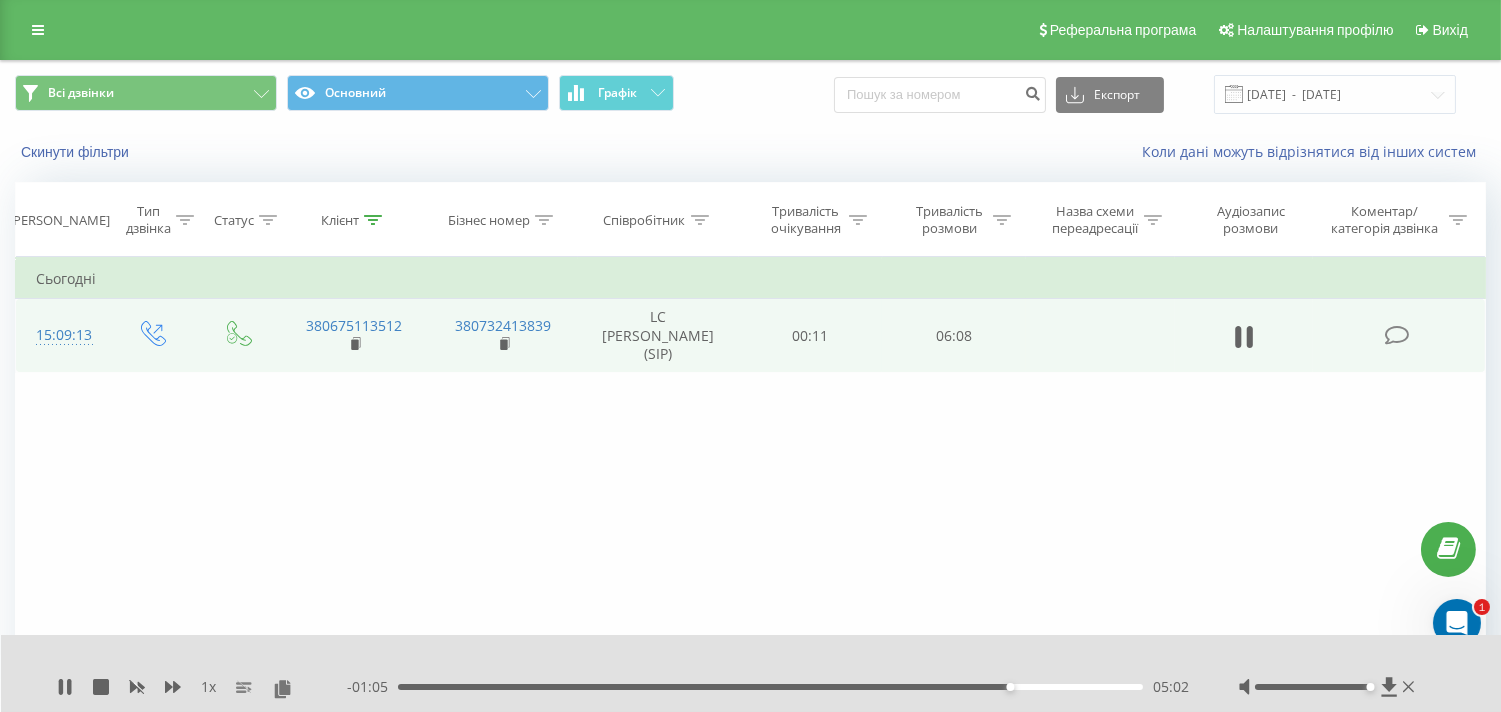 click on "05:02" at bounding box center (770, 687) 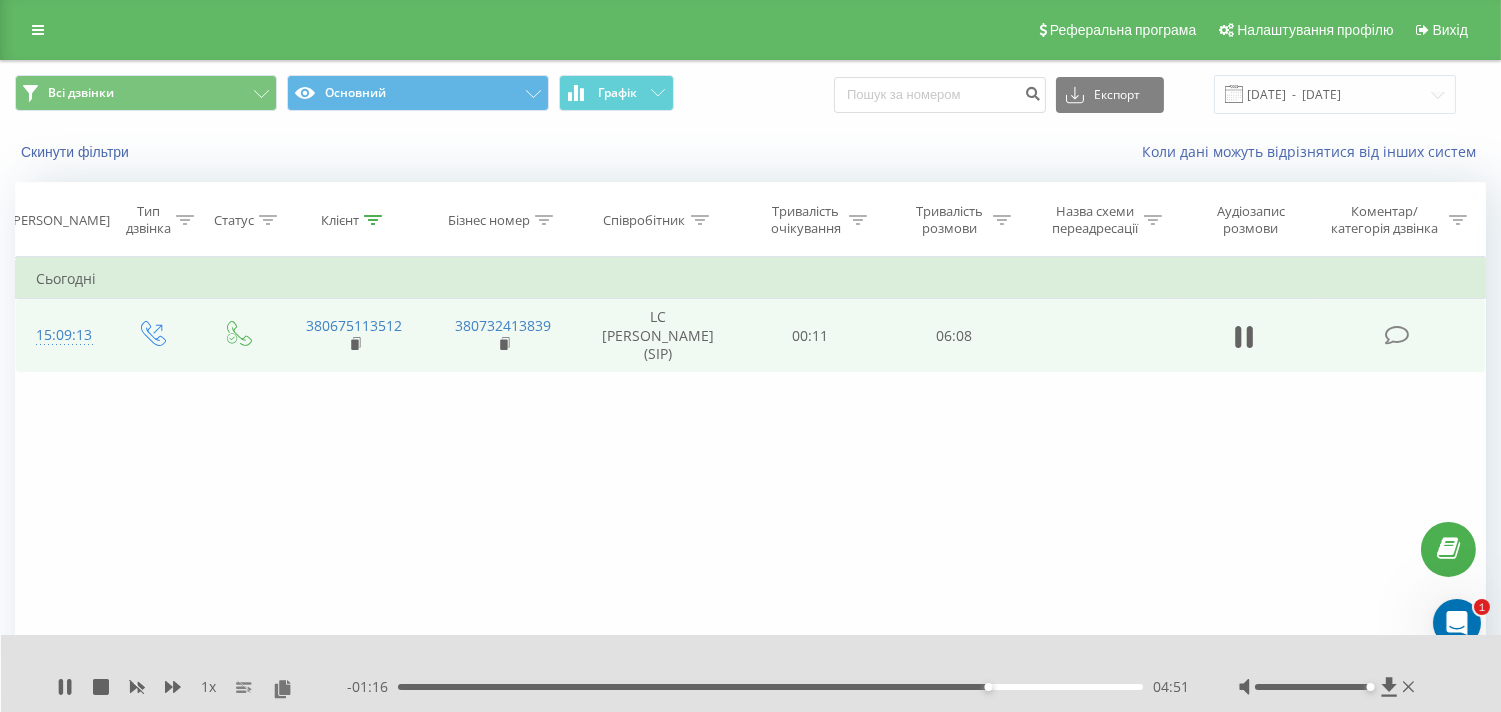 click on "04:51" at bounding box center [989, 687] 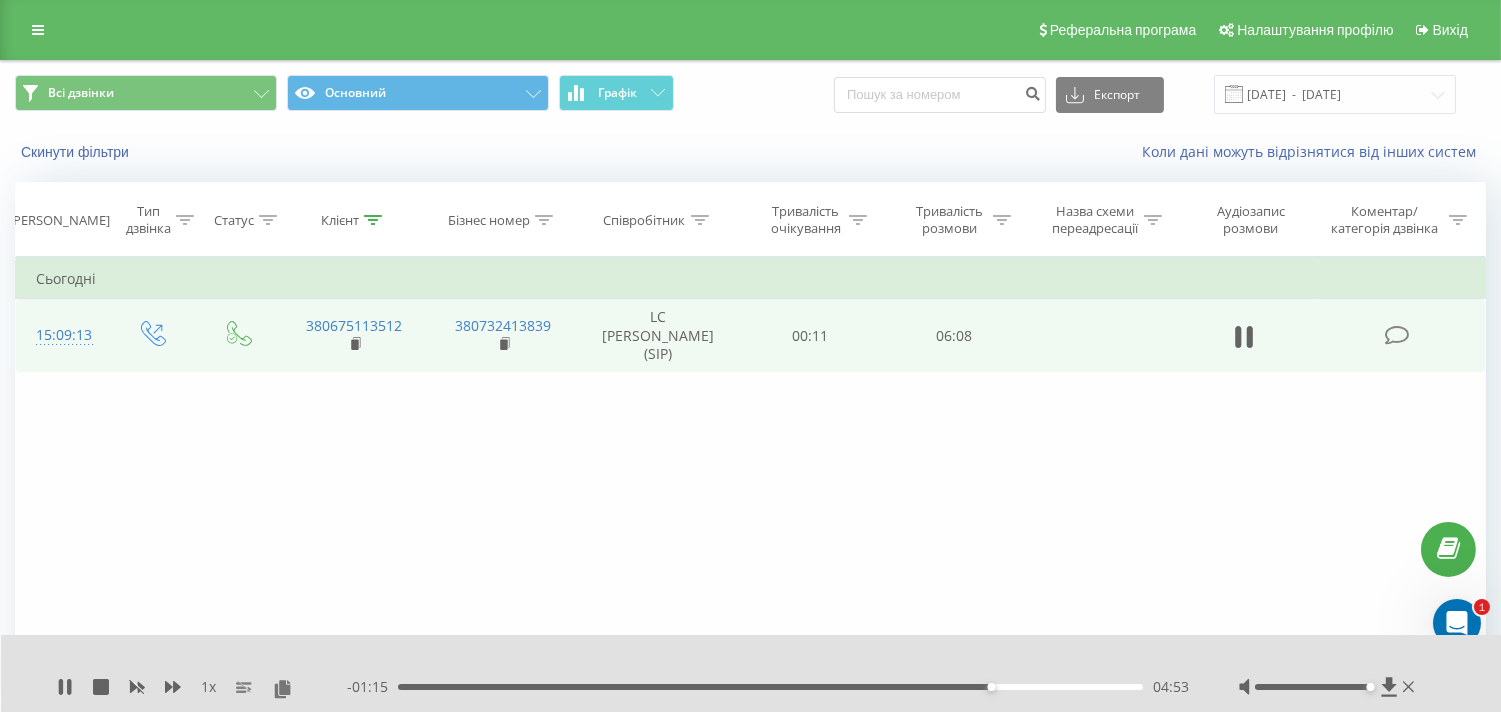 click on "04:53" at bounding box center (992, 687) 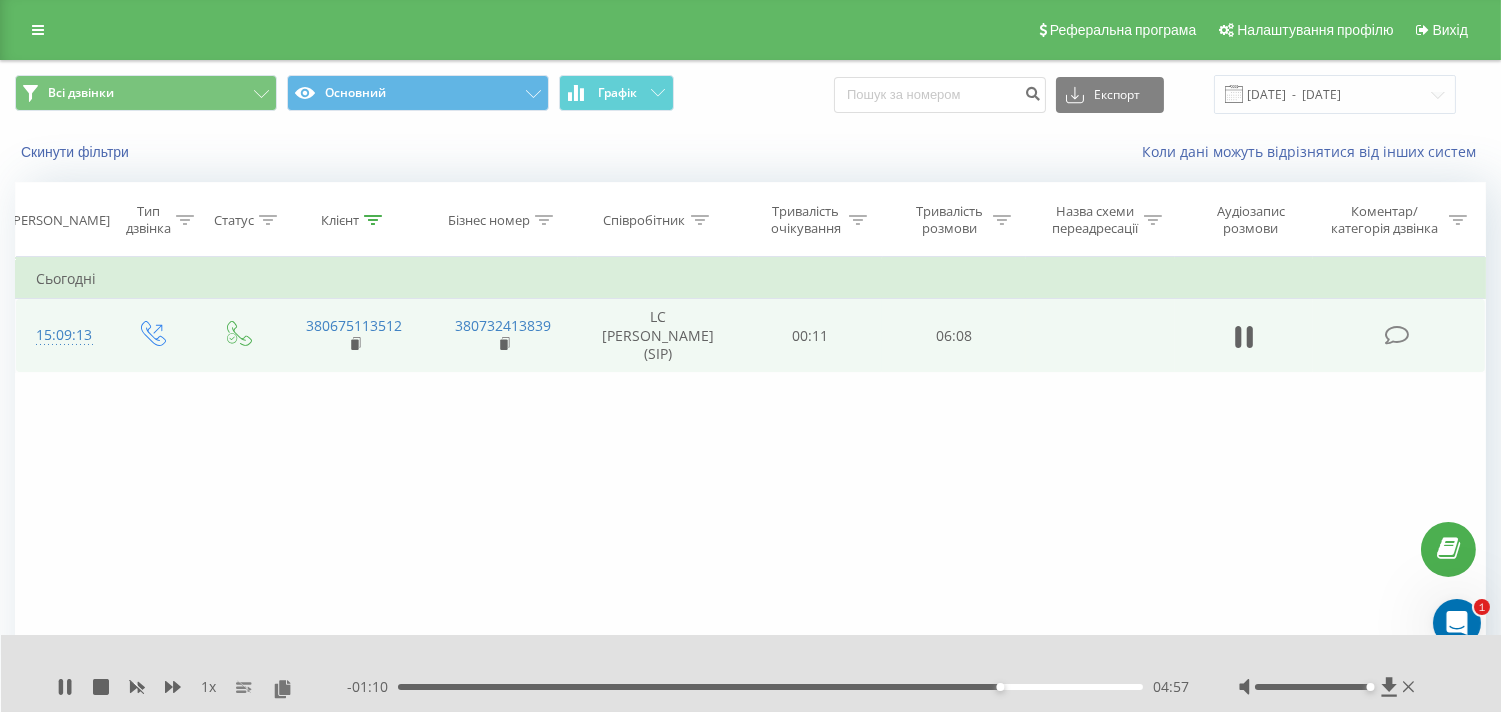 click on "Фільтрувати за умовою Дорівнює Введіть значення Скасувати OK Фільтрувати за умовою Дорівнює Введіть значення Скасувати OK Фільтрувати за умовою Містить 380675113512 Скасувати OK Фільтрувати за умовою Містить Скасувати OK Фільтрувати за умовою Містить Скасувати OK Фільтрувати за умовою Дорівнює Скасувати OK Фільтрувати за умовою Дорівнює Скасувати OK Фільтрувати за умовою Містить Скасувати OK Фільтрувати за умовою Дорівнює Введіть значення Скасувати OK Сьогодні  15:09:13         380675113512 380732413839 LC [PERSON_NAME] (SIP) 00:11 06:08" at bounding box center (750, 482) 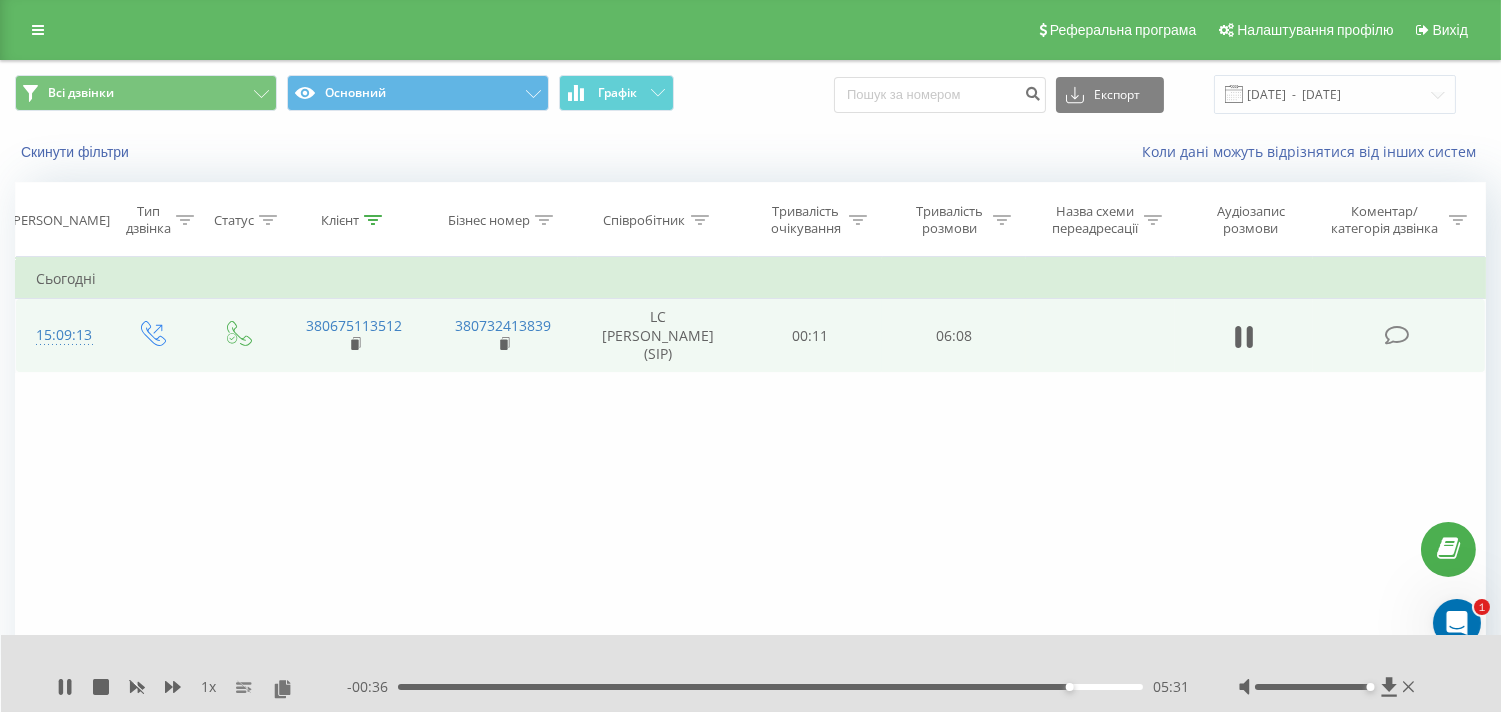click on "Всі дзвінки Основний Графік Експорт .csv .xls .xlsx [DATE]  -  [DATE] Скинути фільтри Коли дані можуть відрізнятися вiд інших систем Дата дзвінка Тип дзвінка Статус Клієнт Бізнес номер Співробітник Тривалість очікування Тривалість розмови Назва схеми переадресації Аудіозапис розмови Коментар/категорія дзвінка Фільтрувати за умовою Дорівнює Введіть значення Скасувати OK Фільтрувати за умовою Дорівнює Введіть значення Скасувати OK Фільтрувати за умовою Містить 380675113512 Скасувати OK Фільтрувати за умовою Містить Скасувати OK Фільтрувати за умовою Містить OK OK OK OK OK" at bounding box center [750, 421] 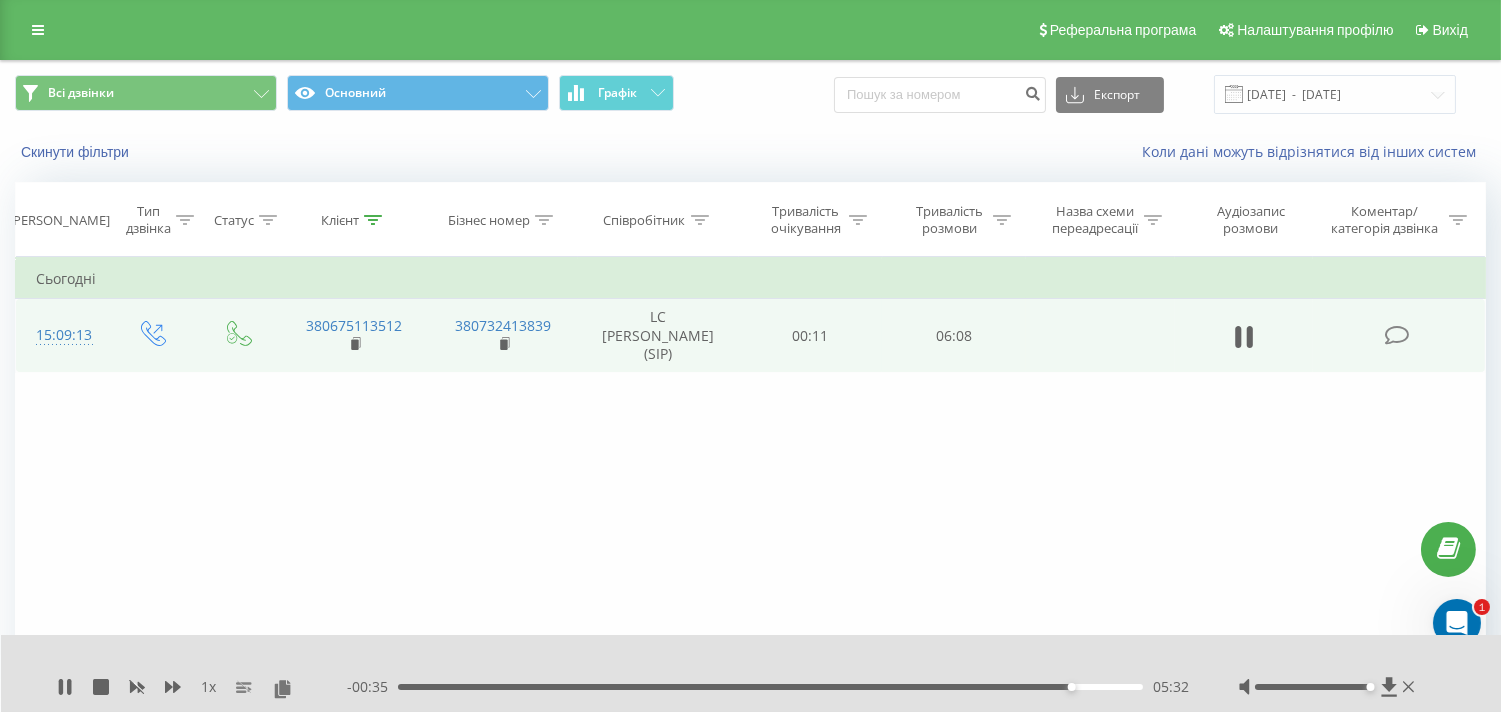 click 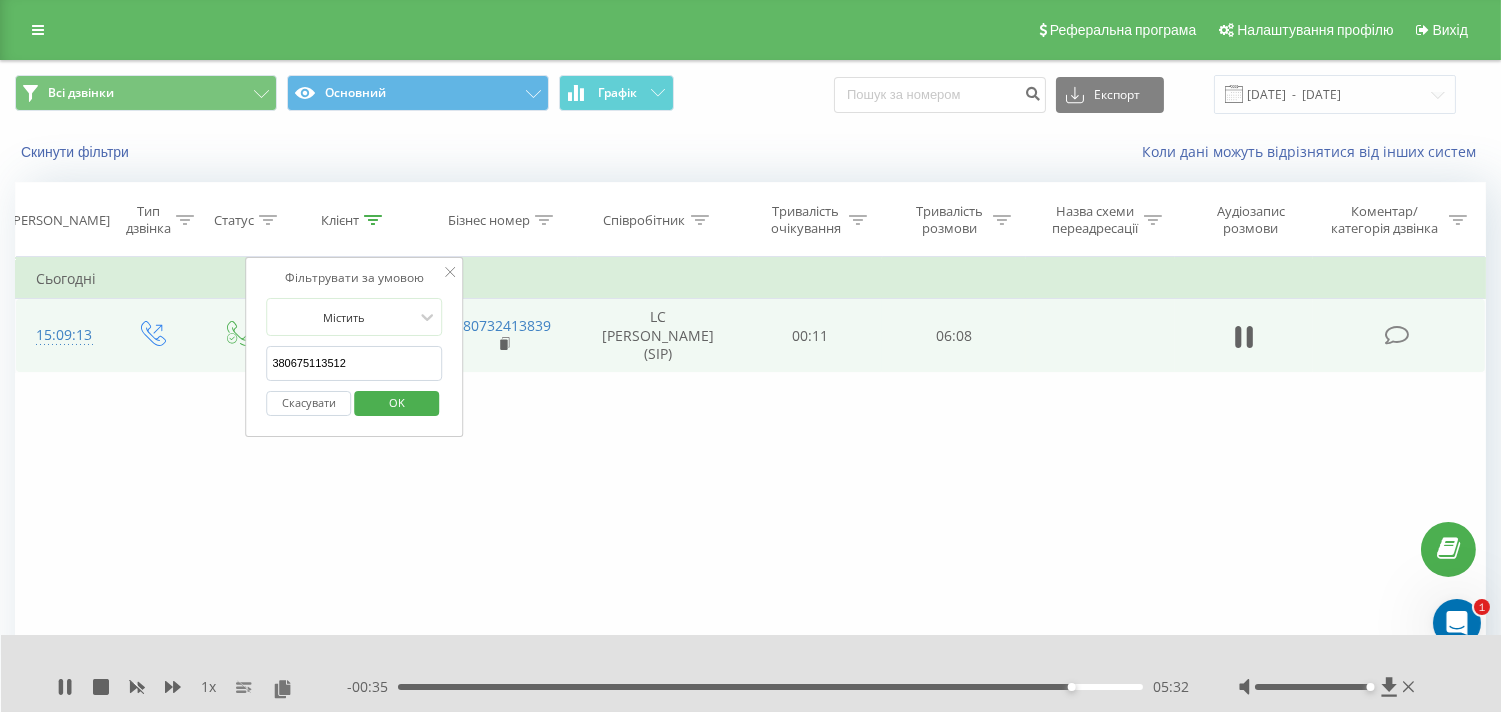click on "380675113512" at bounding box center [354, 363] 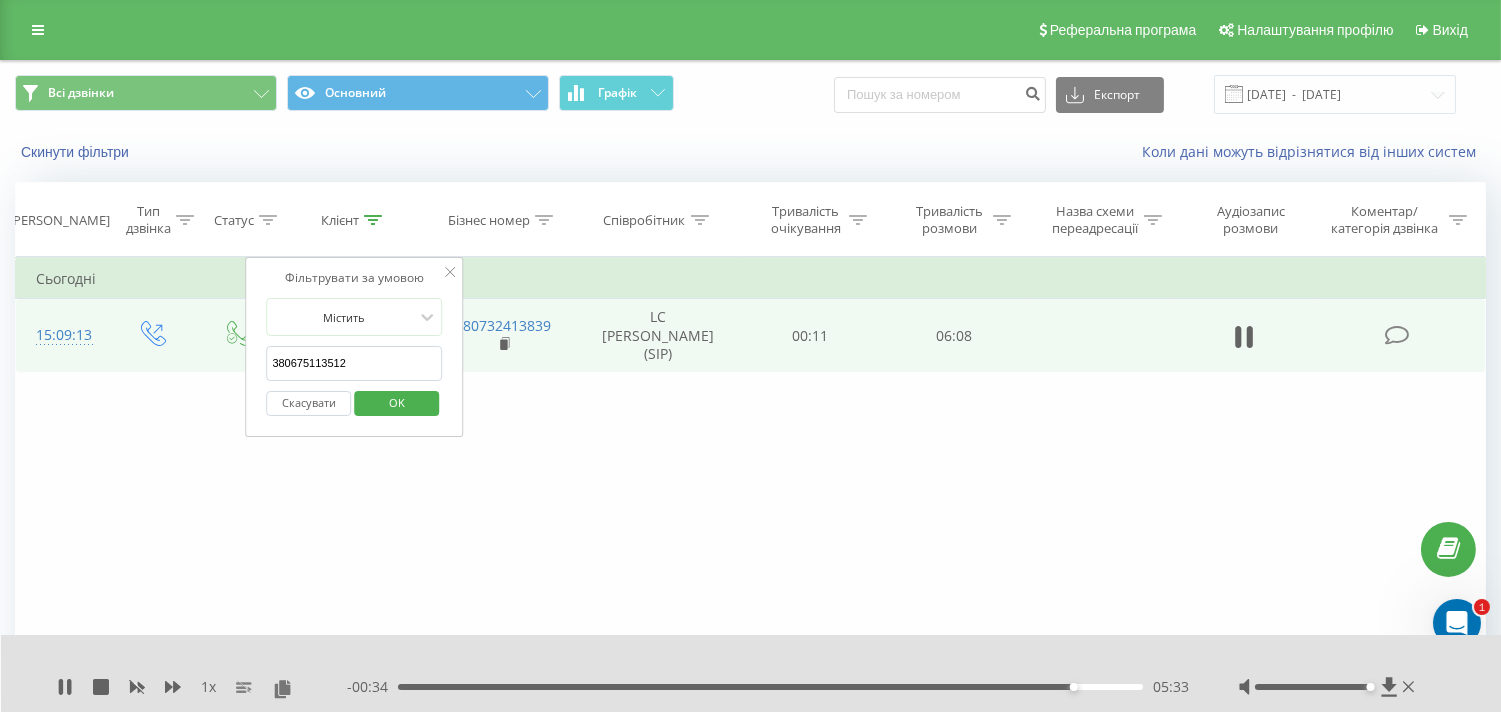 paste on "937032238" 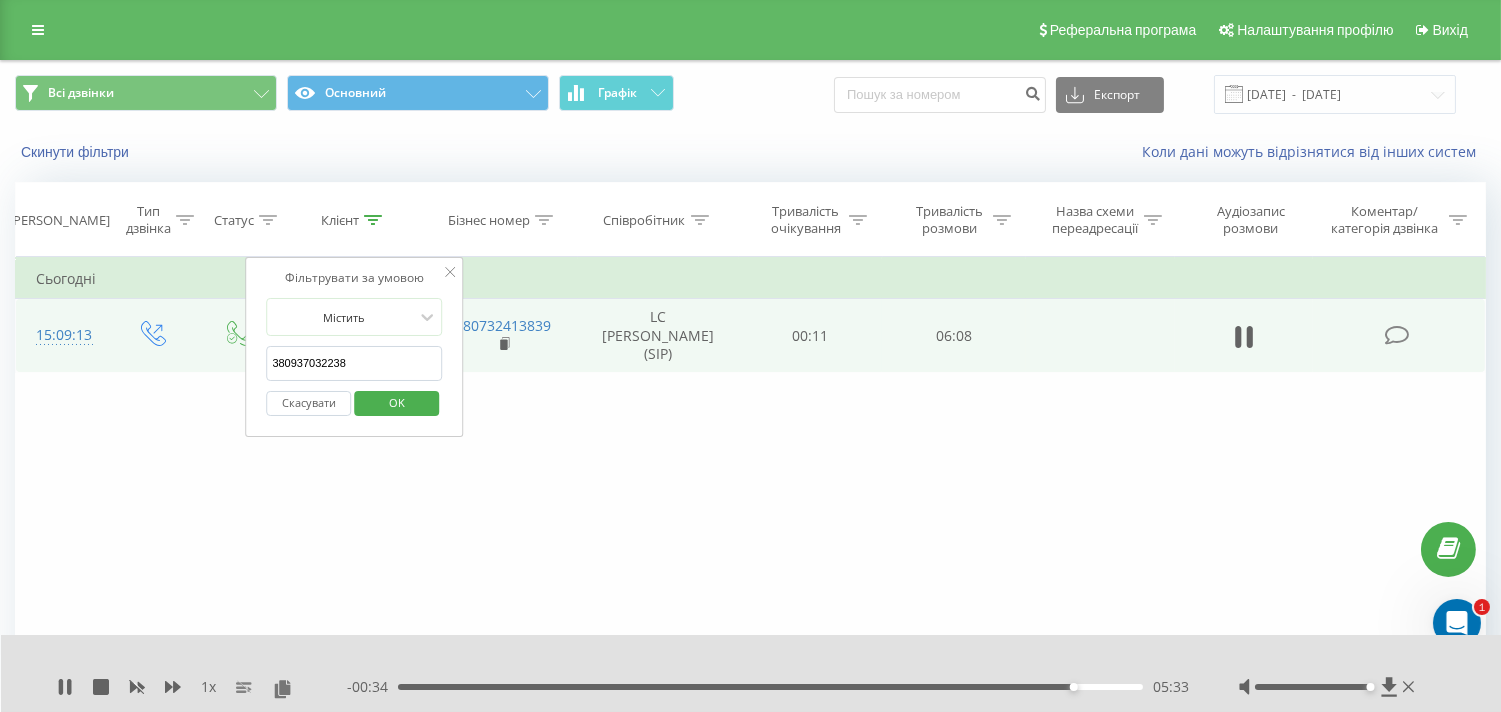 click on "OK" at bounding box center [397, 402] 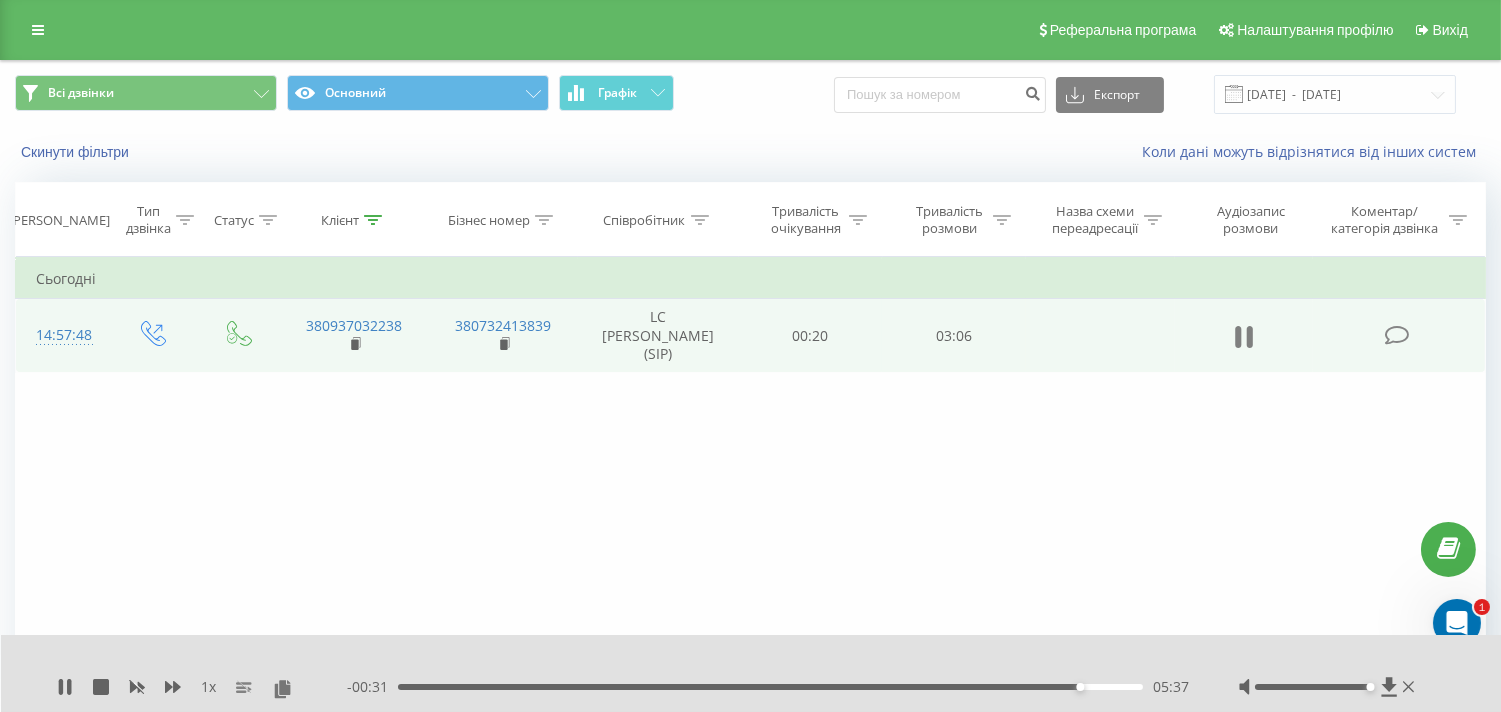 click 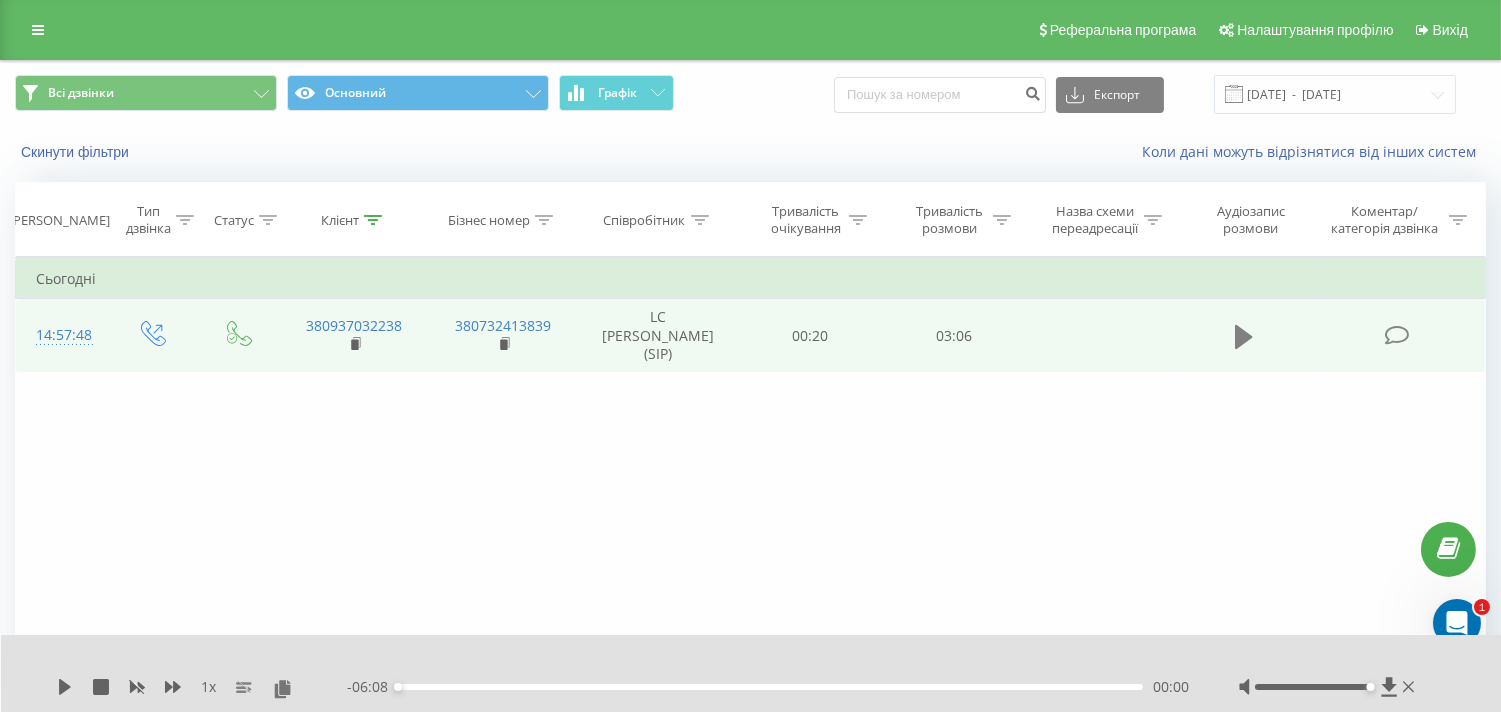 click 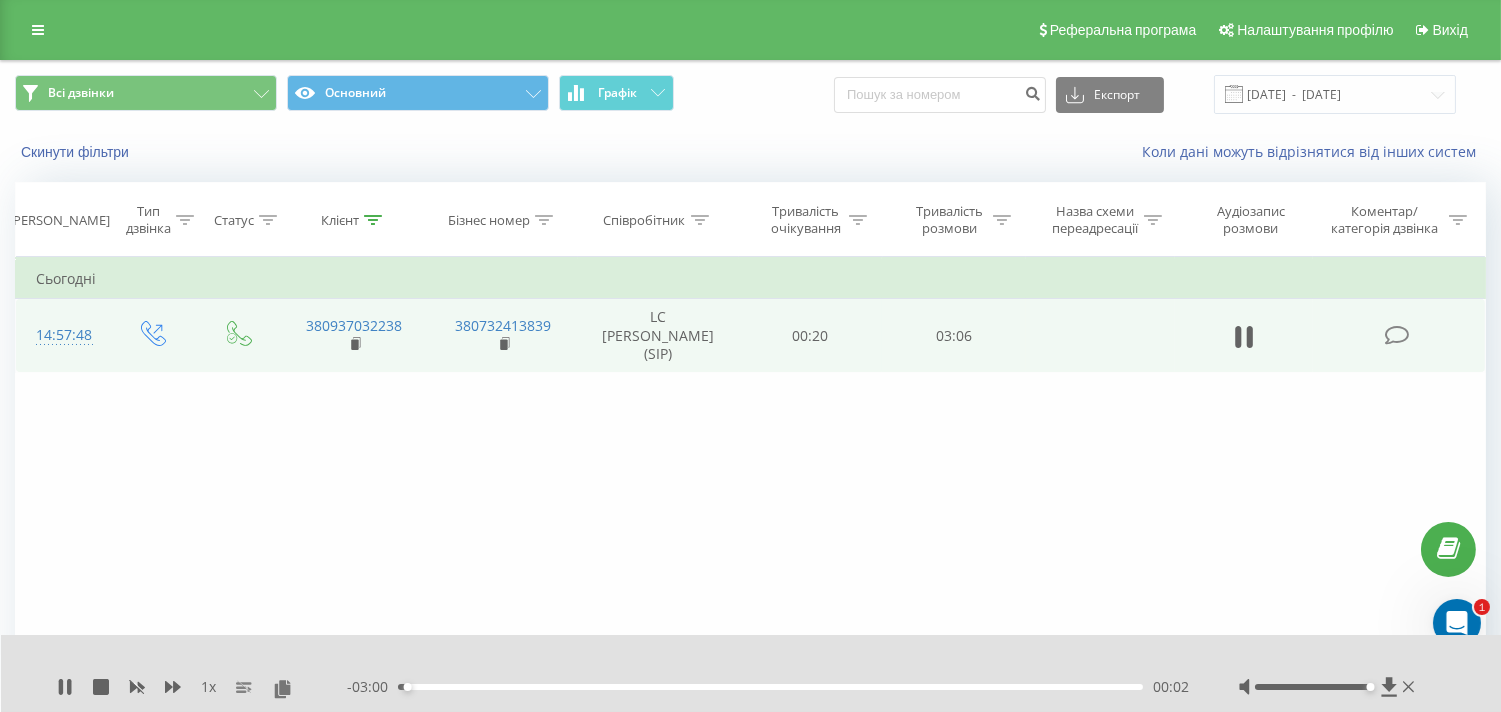 click on "Фільтрувати за умовою Дорівнює Введіть значення Скасувати OK Фільтрувати за умовою Дорівнює Введіть значення Скасувати OK Фільтрувати за умовою Містить 380937032238 Скасувати OK Фільтрувати за умовою Містить Скасувати OK Фільтрувати за умовою Містить Скасувати OK Фільтрувати за умовою Дорівнює Скасувати OK Фільтрувати за умовою Дорівнює Скасувати OK Фільтрувати за умовою Містить Скасувати OK Фільтрувати за умовою Дорівнює Введіть значення Скасувати OK Сьогодні  14:57:48         380937032238 380732413839 LC [PERSON_NAME] (SIP) 00:20 03:06" at bounding box center (750, 482) 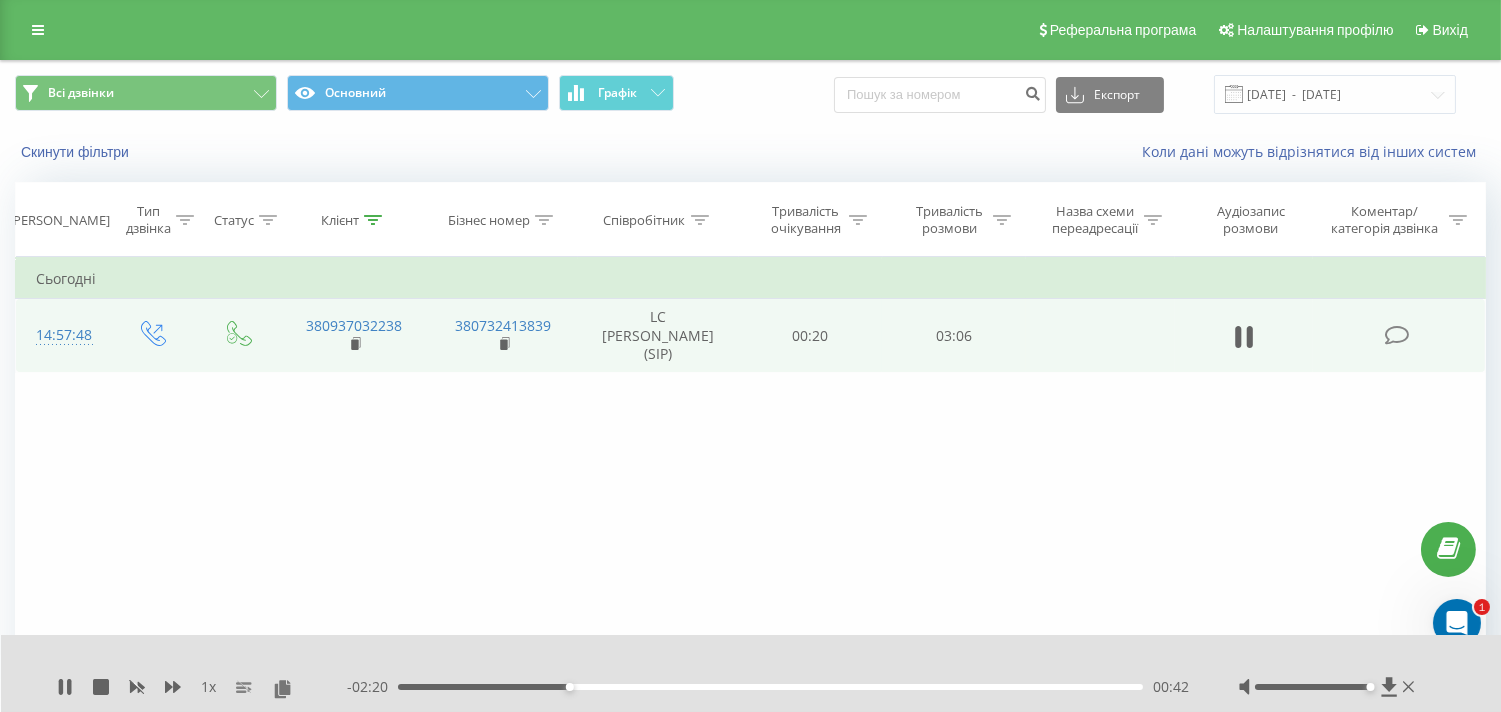 click on "Фільтрувати за умовою Дорівнює Введіть значення Скасувати OK Фільтрувати за умовою Дорівнює Введіть значення Скасувати OK Фільтрувати за умовою Містить 380937032238 Скасувати OK Фільтрувати за умовою Містить Скасувати OK Фільтрувати за умовою Містить Скасувати OK Фільтрувати за умовою Дорівнює Скасувати OK Фільтрувати за умовою Дорівнює Скасувати OK Фільтрувати за умовою Містить Скасувати OK Фільтрувати за умовою Дорівнює Введіть значення Скасувати OK Сьогодні  14:57:48         380937032238 380732413839 LC [PERSON_NAME] (SIP) 00:20 03:06" at bounding box center [750, 482] 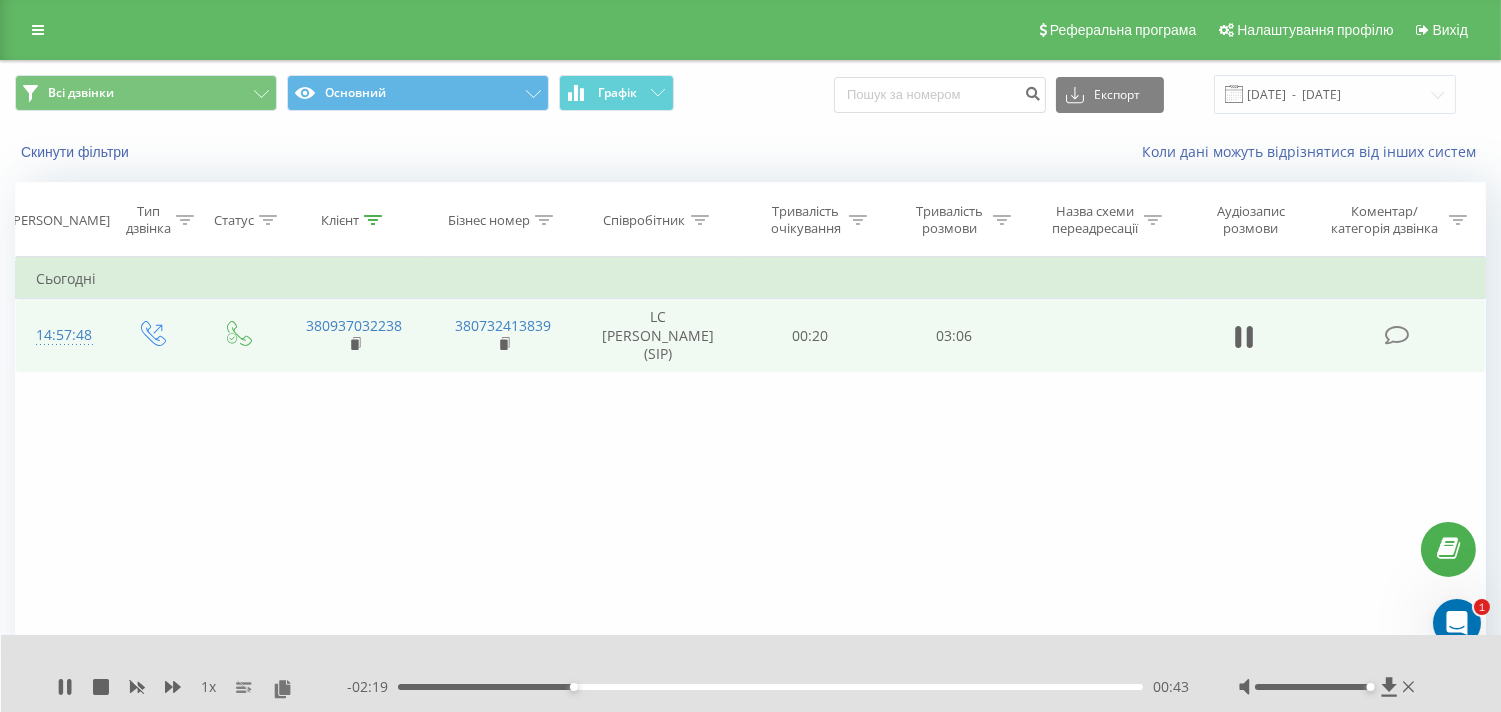 click on "Фільтрувати за умовою Дорівнює Введіть значення Скасувати OK Фільтрувати за умовою Дорівнює Введіть значення Скасувати OK Фільтрувати за умовою Містить 380937032238 Скасувати OK Фільтрувати за умовою Містить Скасувати OK Фільтрувати за умовою Містить Скасувати OK Фільтрувати за умовою Дорівнює Скасувати OK Фільтрувати за умовою Дорівнює Скасувати OK Фільтрувати за умовою Містить Скасувати OK Фільтрувати за умовою Дорівнює Введіть значення Скасувати OK Сьогодні  14:57:48         380937032238 380732413839 LC [PERSON_NAME] (SIP) 00:20 03:06" at bounding box center (750, 482) 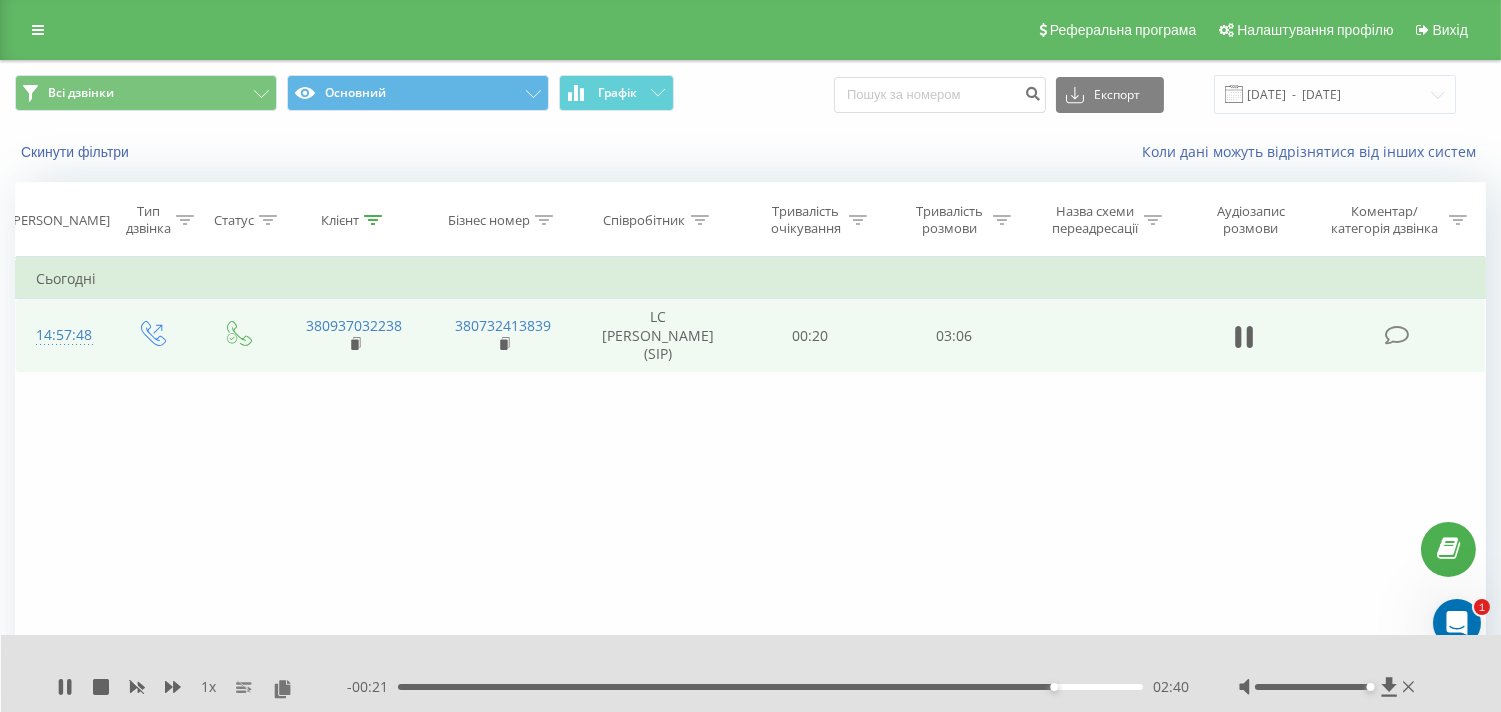 click on "Фільтрувати за умовою Дорівнює Введіть значення Скасувати OK Фільтрувати за умовою Дорівнює Введіть значення Скасувати OK Фільтрувати за умовою Містить 380937032238 Скасувати OK Фільтрувати за умовою Містить Скасувати OK Фільтрувати за умовою Містить Скасувати OK Фільтрувати за умовою Дорівнює Скасувати OK Фільтрувати за умовою Дорівнює Скасувати OK Фільтрувати за умовою Містить Скасувати OK Фільтрувати за умовою Дорівнює Введіть значення Скасувати OK Сьогодні  14:57:48         380937032238 380732413839 LC [PERSON_NAME] (SIP) 00:20 03:06" at bounding box center (750, 482) 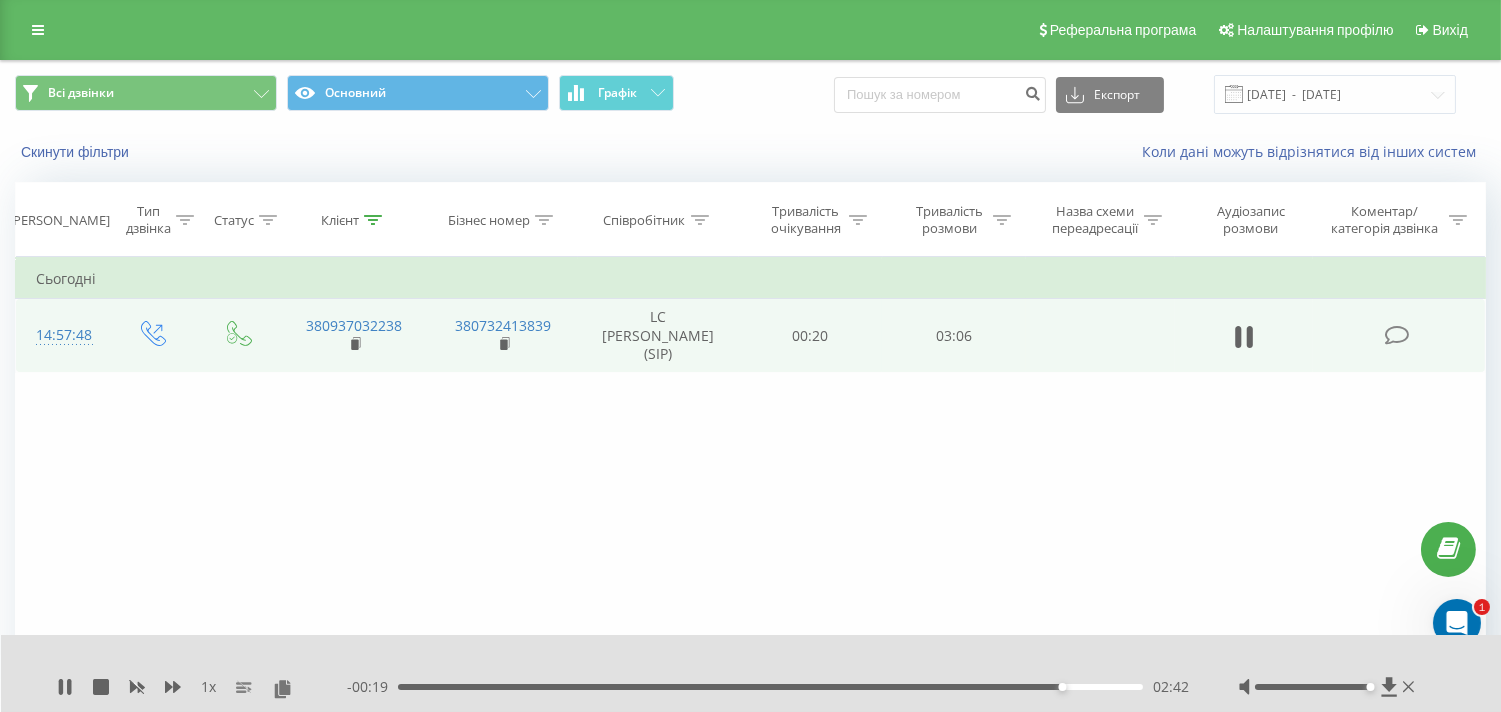 click on "02:42" at bounding box center (770, 687) 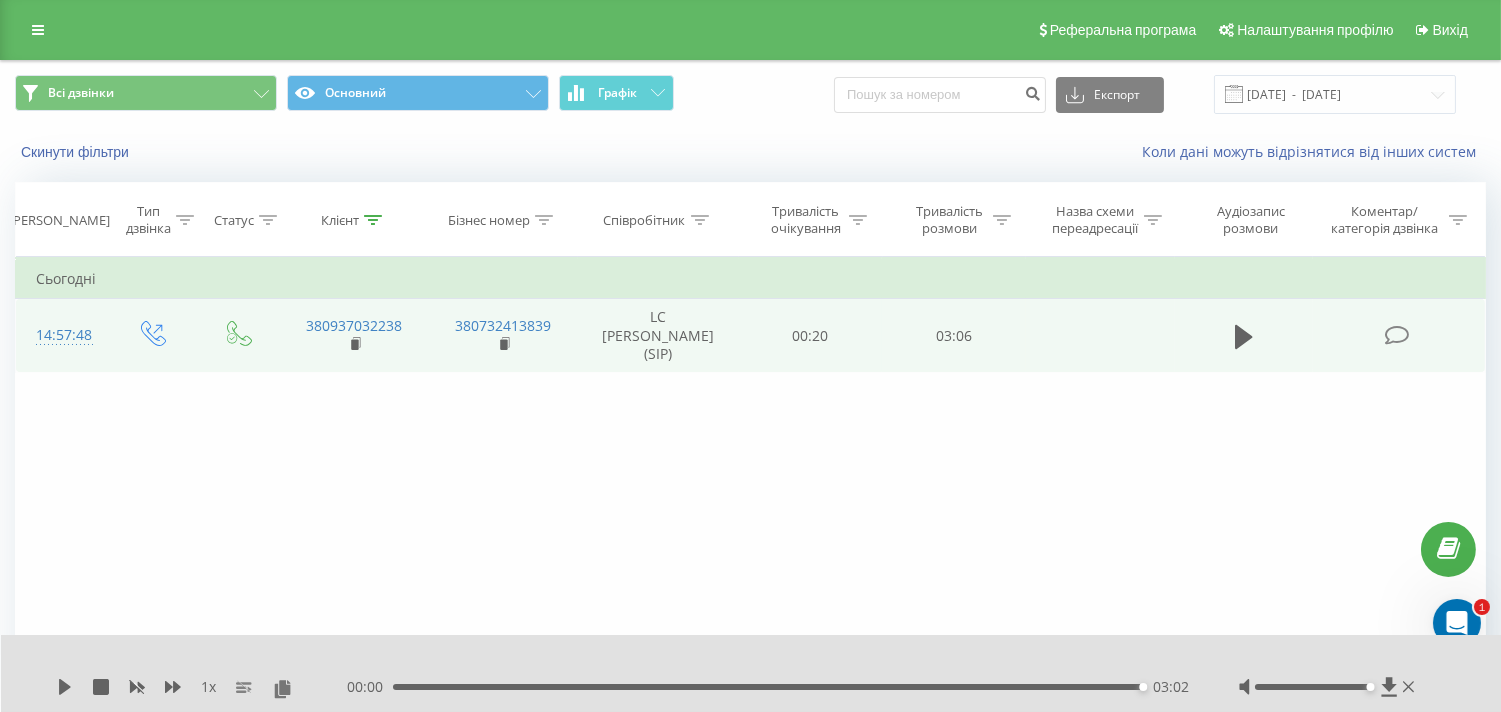 click on "Фільтрувати за умовою Дорівнює Введіть значення Скасувати OK Фільтрувати за умовою Дорівнює Введіть значення Скасувати OK Фільтрувати за умовою Містить 380937032238 Скасувати OK Фільтрувати за умовою Містить Скасувати OK Фільтрувати за умовою Містить Скасувати OK Фільтрувати за умовою Дорівнює Скасувати OK Фільтрувати за умовою Дорівнює Скасувати OK Фільтрувати за умовою Містить Скасувати OK Фільтрувати за умовою Дорівнює Введіть значення Скасувати OK Сьогодні  14:57:48         380937032238 380732413839 LC [PERSON_NAME] (SIP) 00:20 03:06" at bounding box center (750, 482) 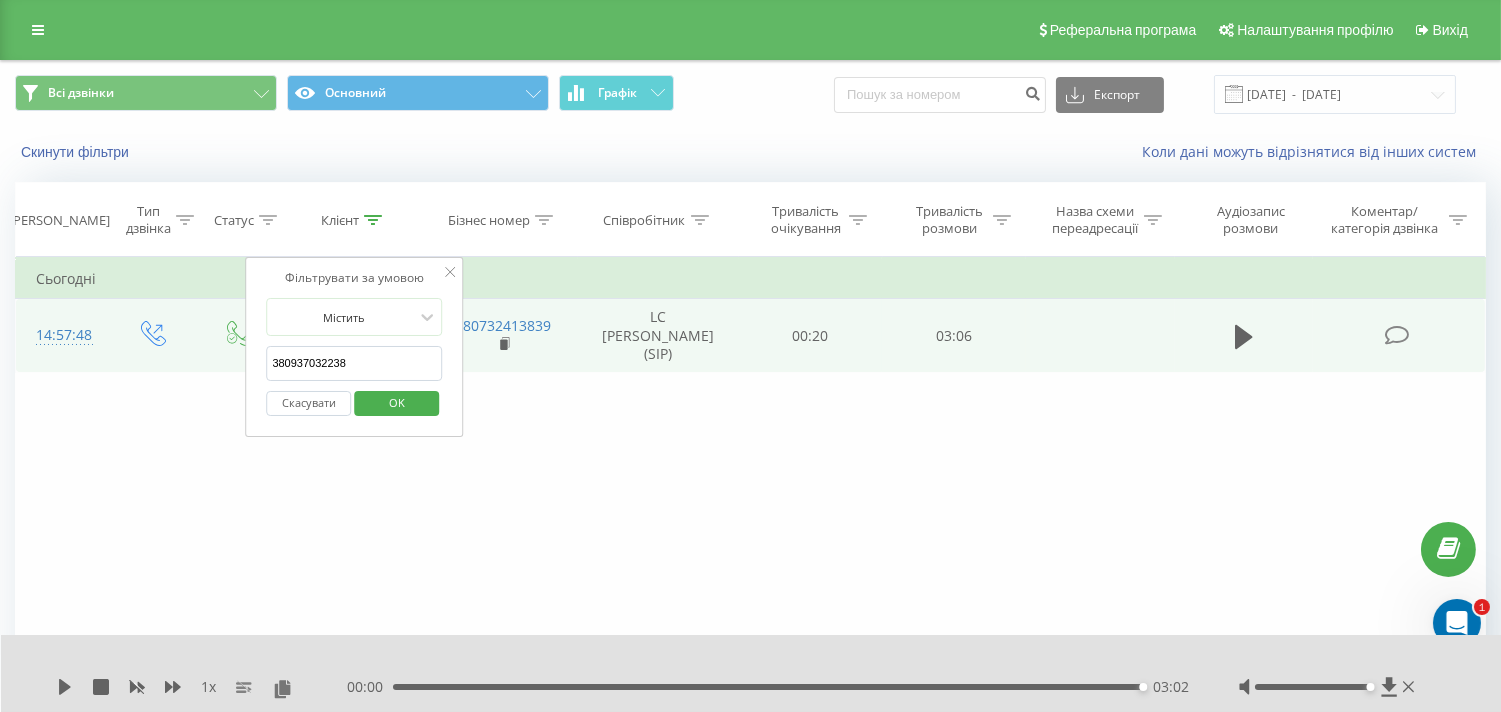 click on "380937032238" at bounding box center [354, 363] 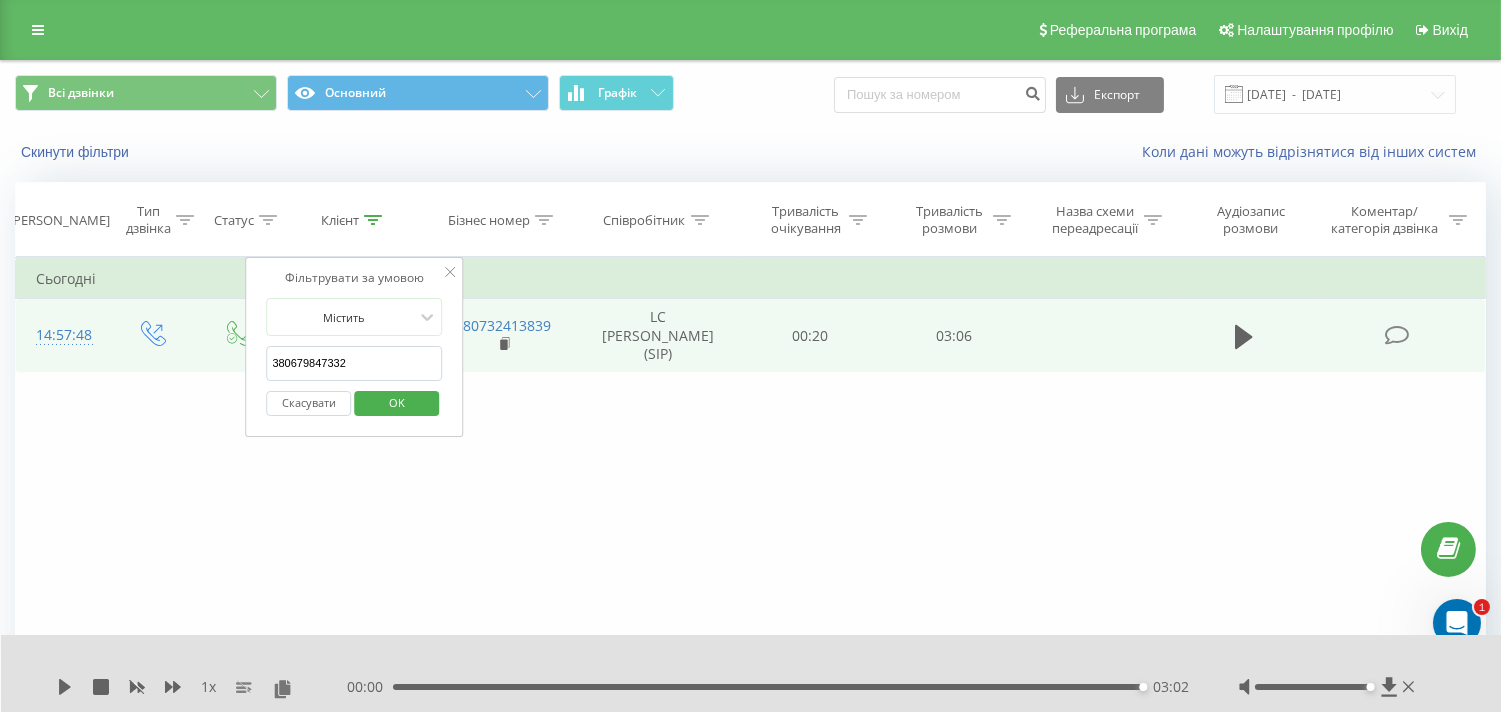 click on "OK" at bounding box center (397, 402) 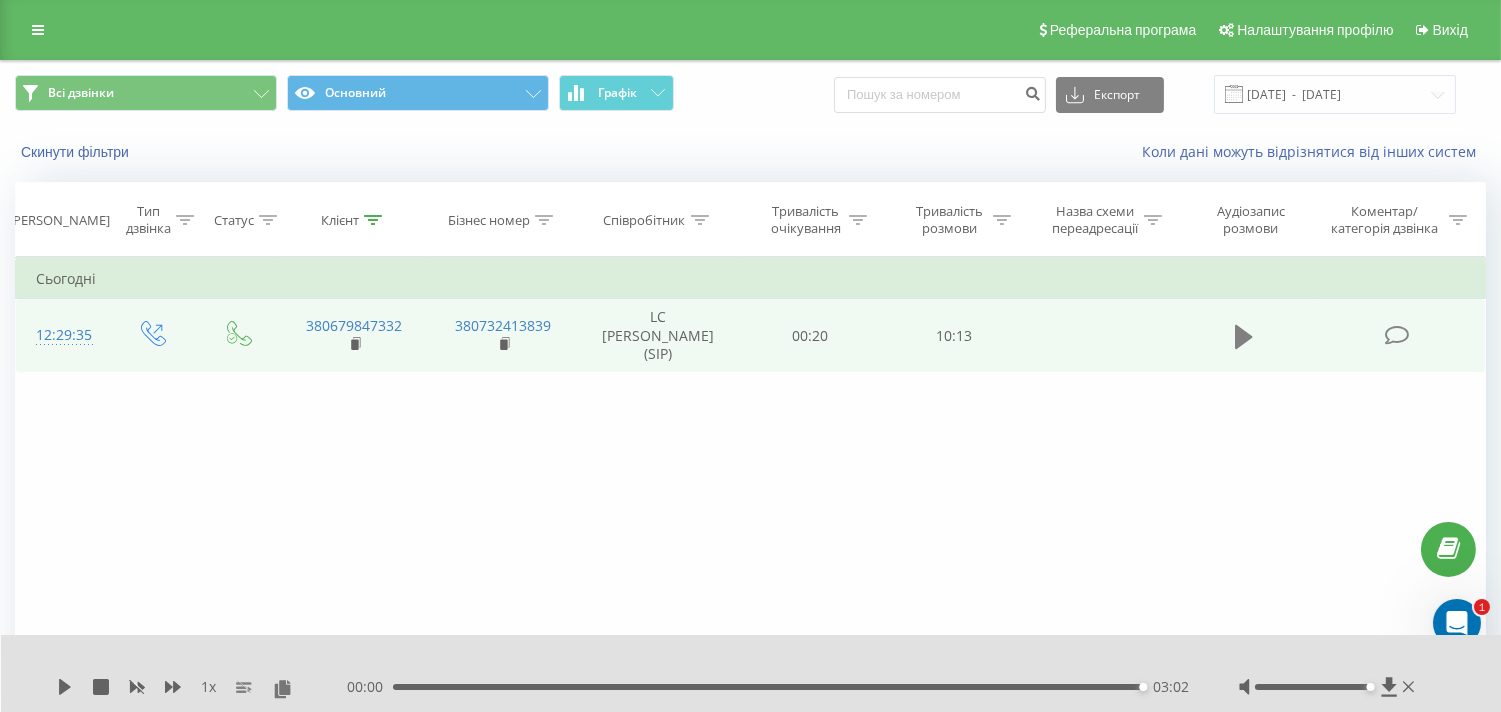 click 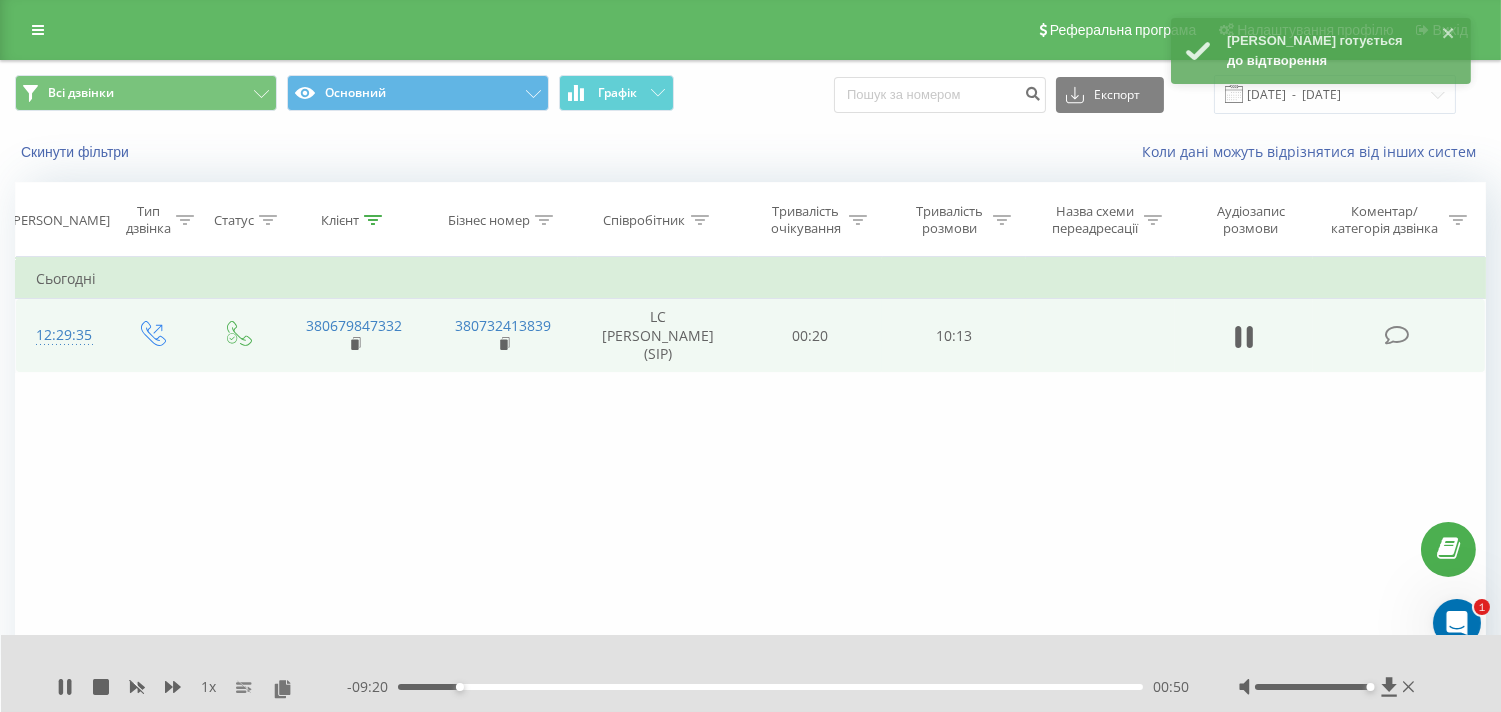 click on "Фільтрувати за умовою Дорівнює Введіть значення Скасувати OK Фільтрувати за умовою Дорівнює Введіть значення Скасувати OK Фільтрувати за умовою Містить 380679847332 Скасувати OK Фільтрувати за умовою Містить Скасувати OK Фільтрувати за умовою Містить Скасувати OK Фільтрувати за умовою Дорівнює Скасувати OK Фільтрувати за умовою Дорівнює Скасувати OK Фільтрувати за умовою Містить Скасувати OK Фільтрувати за умовою Дорівнює Введіть значення Скасувати OK Сьогодні  12:29:35         380679847332 380732413839 LC [PERSON_NAME] (SIP) 00:20 10:13" at bounding box center [750, 482] 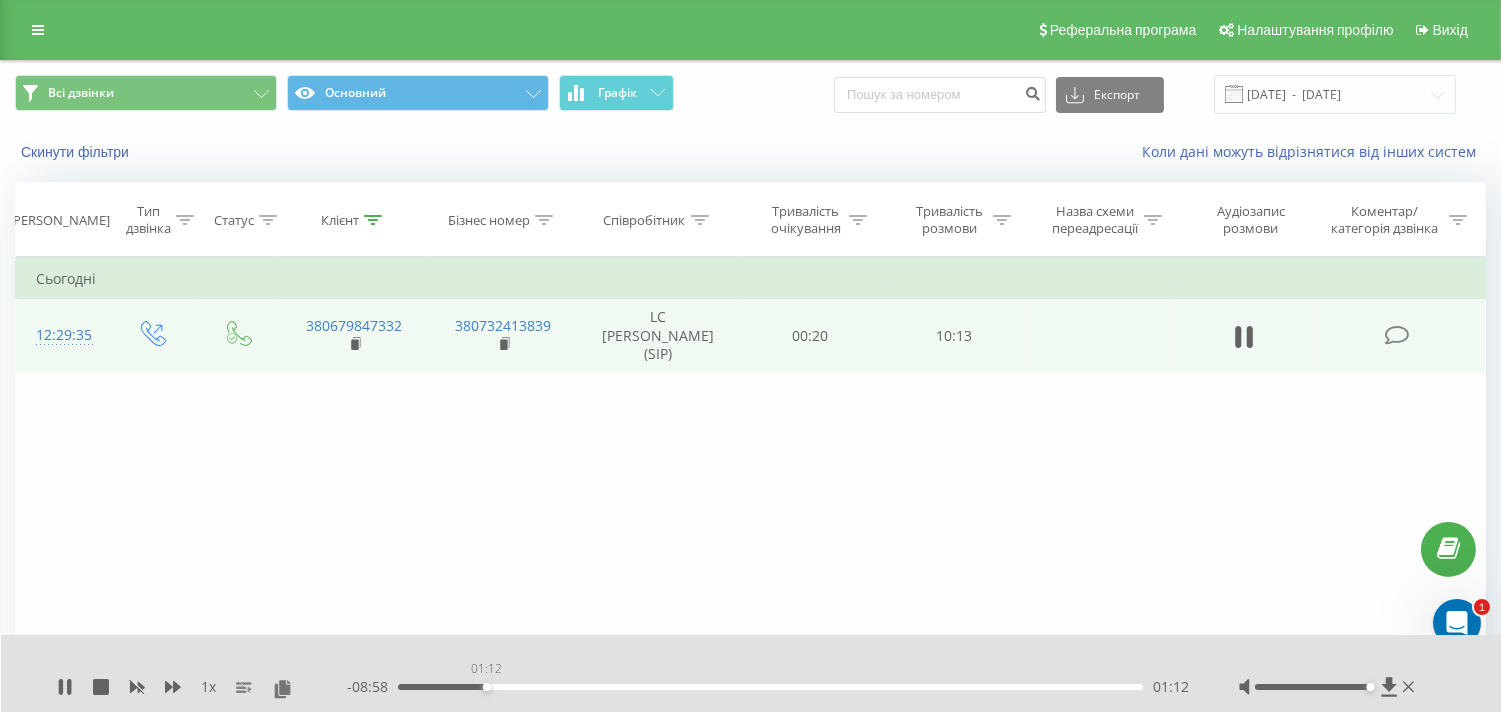 click on "01:12" at bounding box center (770, 687) 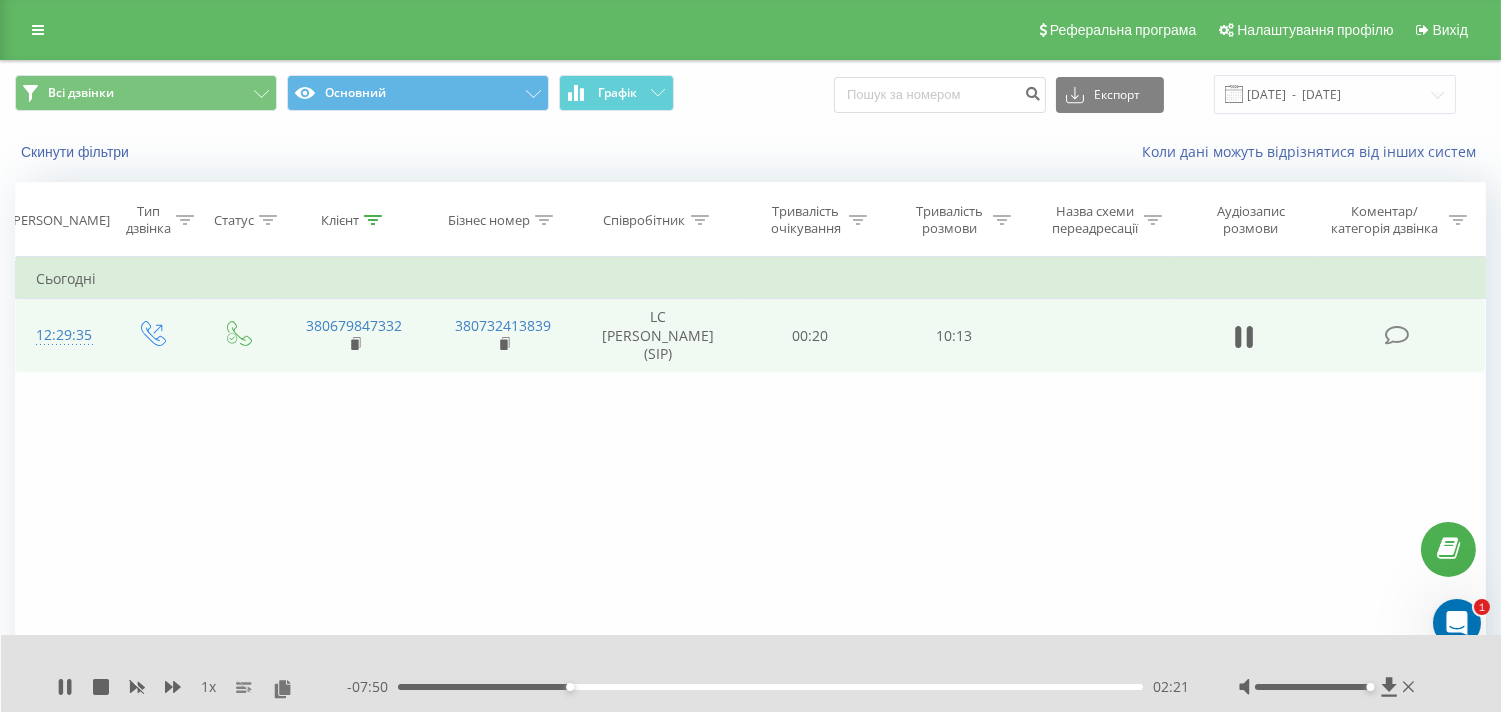 click on "Фільтрувати за умовою Дорівнює Введіть значення Скасувати OK Фільтрувати за умовою Дорівнює Введіть значення Скасувати OK Фільтрувати за умовою Містить 380679847332 Скасувати OK Фільтрувати за умовою Містить Скасувати OK Фільтрувати за умовою Містить Скасувати OK Фільтрувати за умовою Дорівнює Скасувати OK Фільтрувати за умовою Дорівнює Скасувати OK Фільтрувати за умовою Містить Скасувати OK Фільтрувати за умовою Дорівнює Введіть значення Скасувати OK Сьогодні  12:29:35         380679847332 380732413839 LC [PERSON_NAME] (SIP) 00:20 10:13" at bounding box center (750, 482) 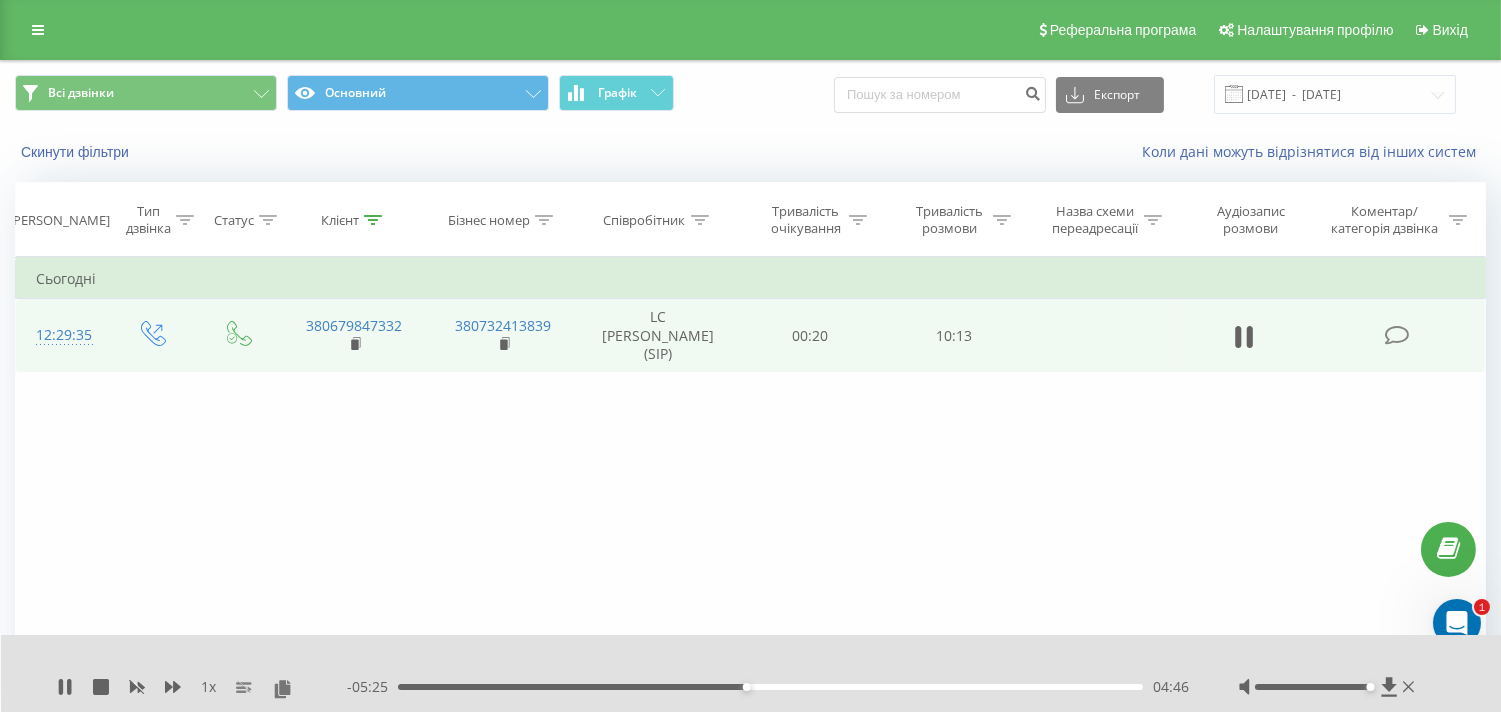 click on "Фільтрувати за умовою Дорівнює Введіть значення Скасувати OK Фільтрувати за умовою Дорівнює Введіть значення Скасувати OK Фільтрувати за умовою Містить 380679847332 Скасувати OK Фільтрувати за умовою Містить Скасувати OK Фільтрувати за умовою Містить Скасувати OK Фільтрувати за умовою Дорівнює Скасувати OK Фільтрувати за умовою Дорівнює Скасувати OK Фільтрувати за умовою Містить Скасувати OK Фільтрувати за умовою Дорівнює Введіть значення Скасувати OK Сьогодні  12:29:35         380679847332 380732413839 LC [PERSON_NAME] (SIP) 00:20 10:13" at bounding box center [750, 482] 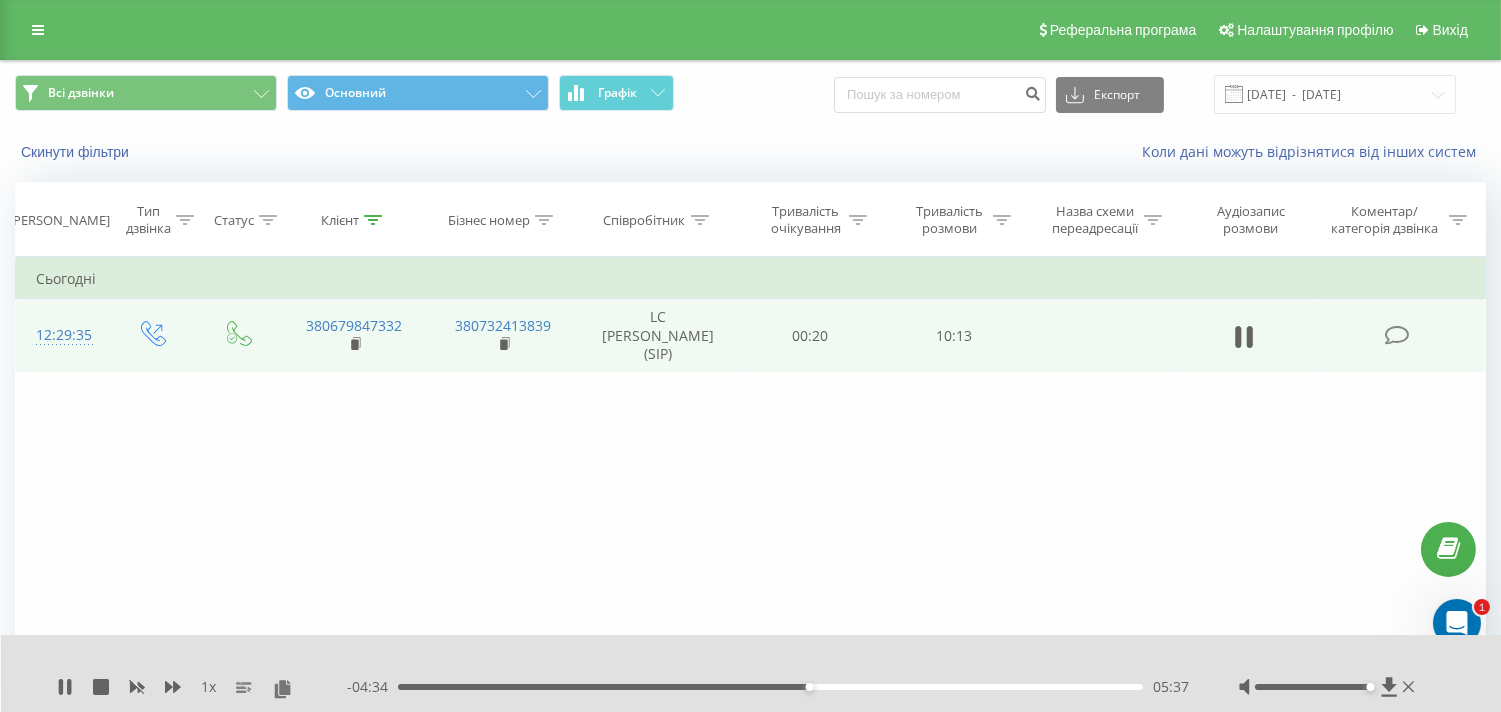 click on "05:37" at bounding box center [770, 687] 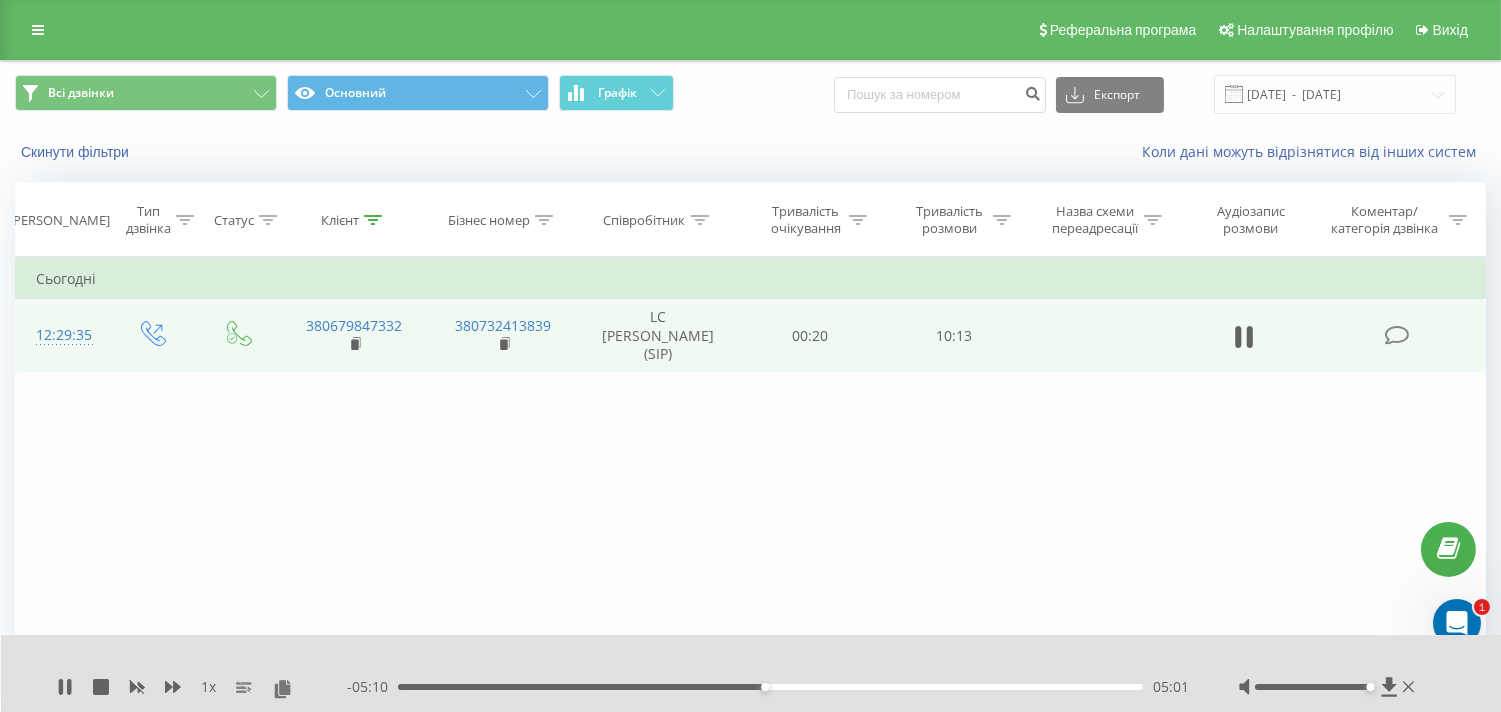 click on "05:01" at bounding box center [770, 687] 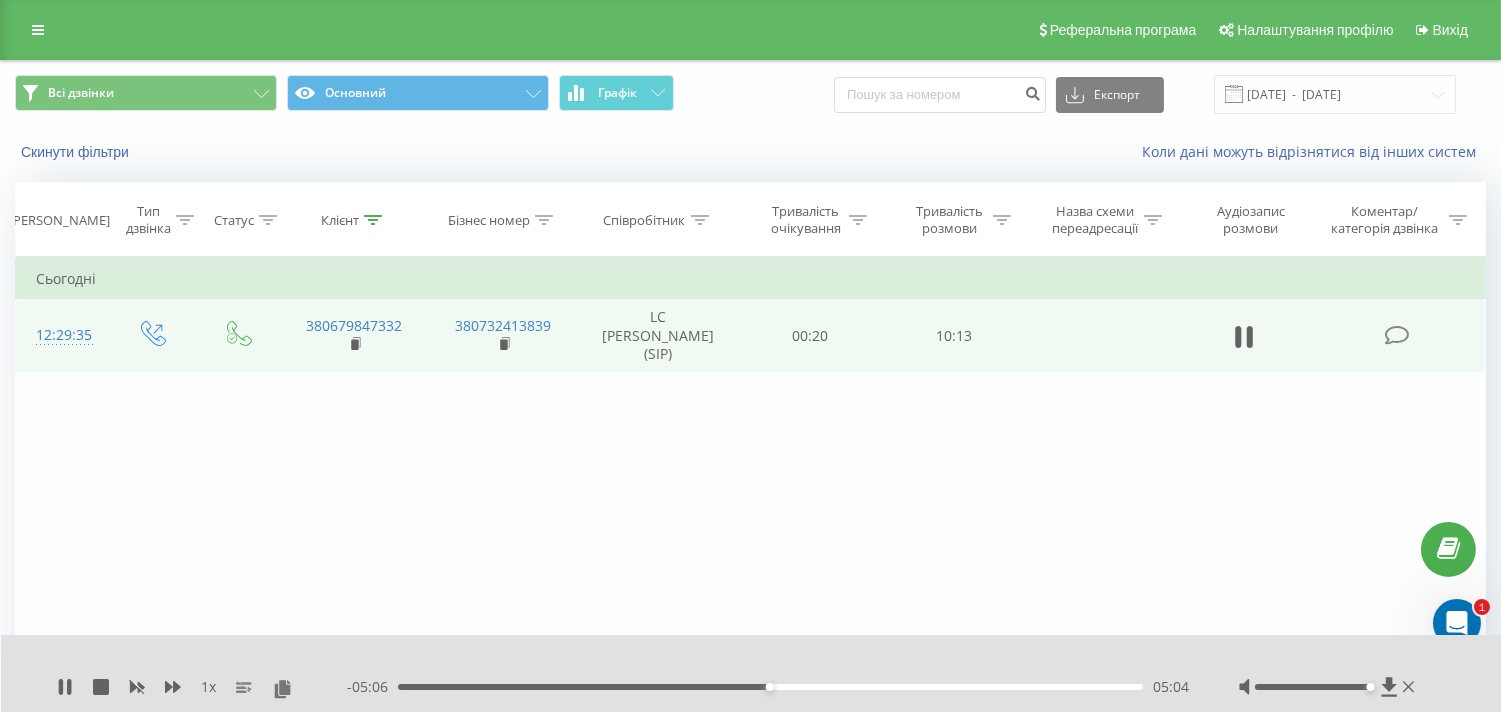 click on "05:04" at bounding box center (770, 687) 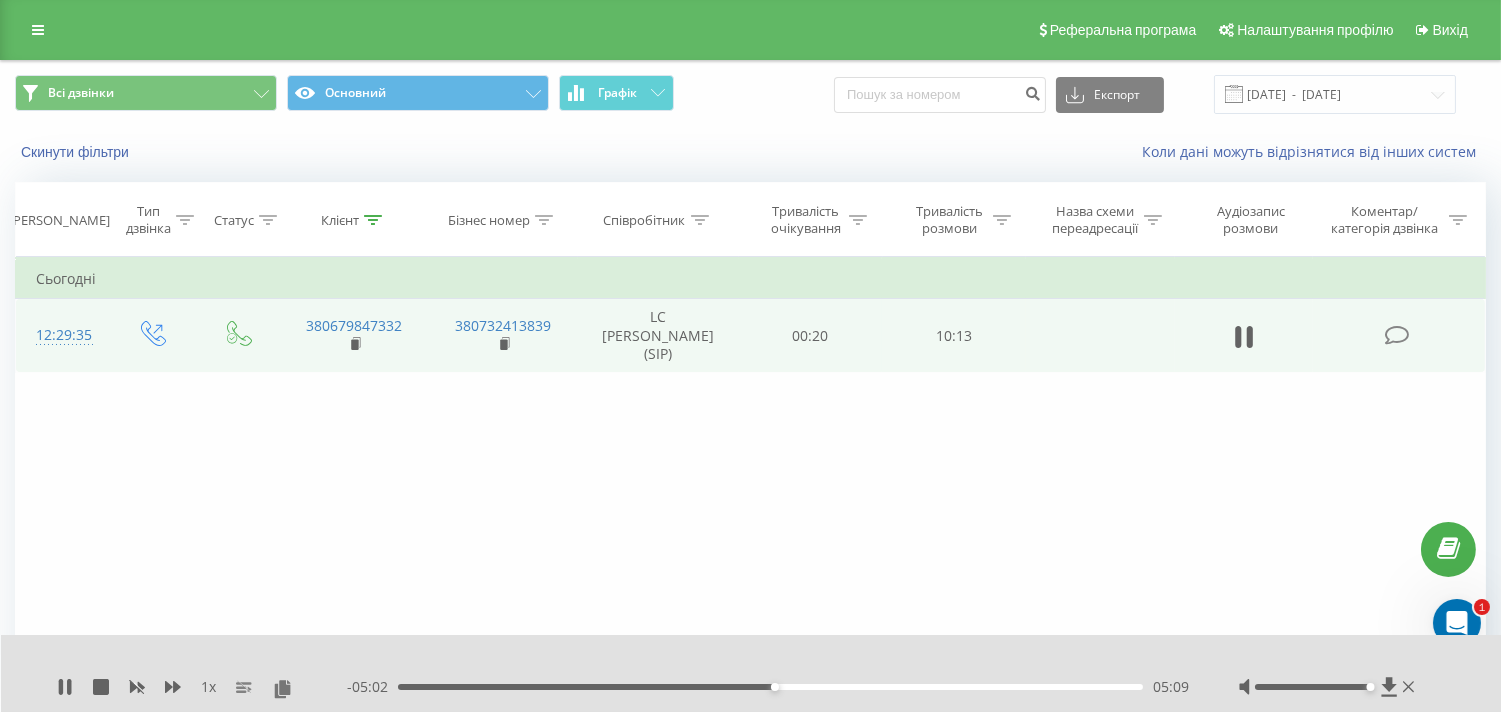click on "05:09" at bounding box center (770, 687) 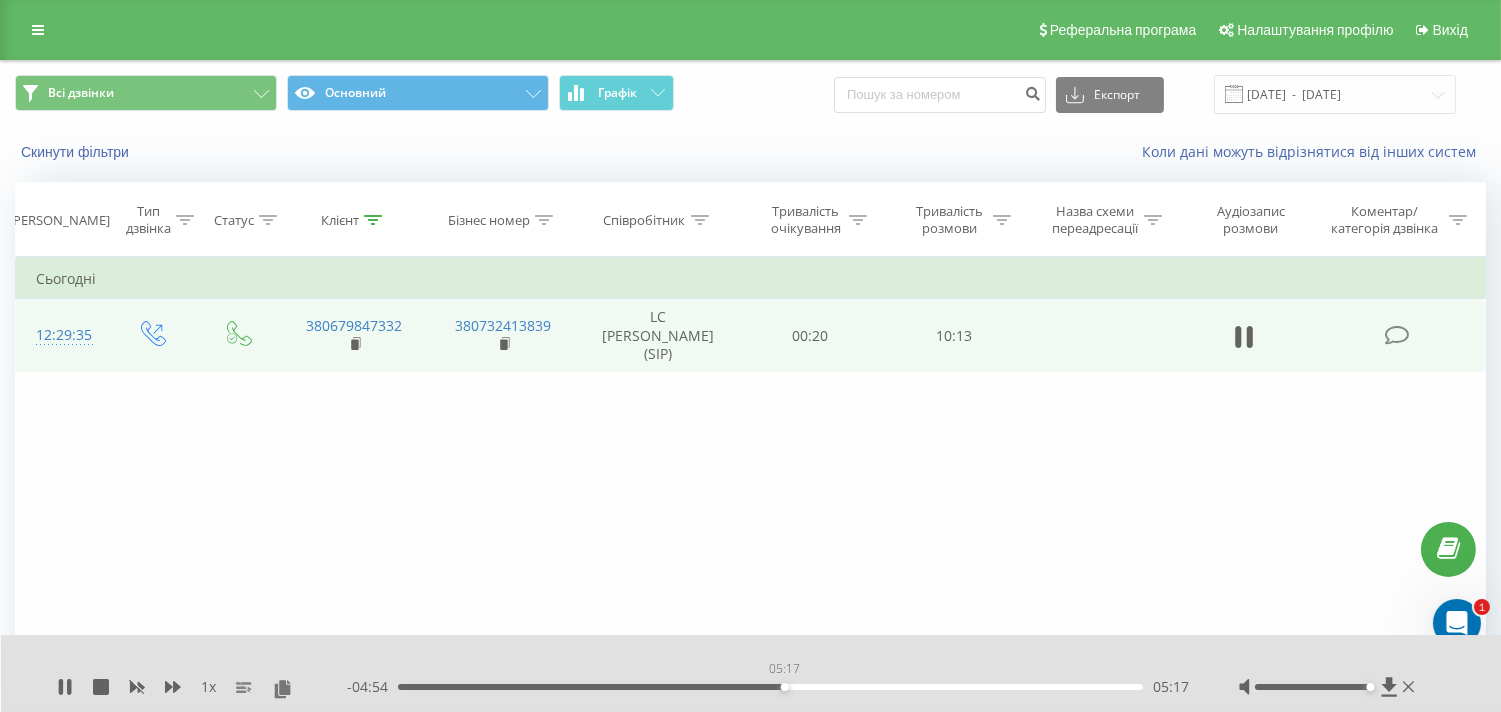 click on "05:17" at bounding box center [785, 687] 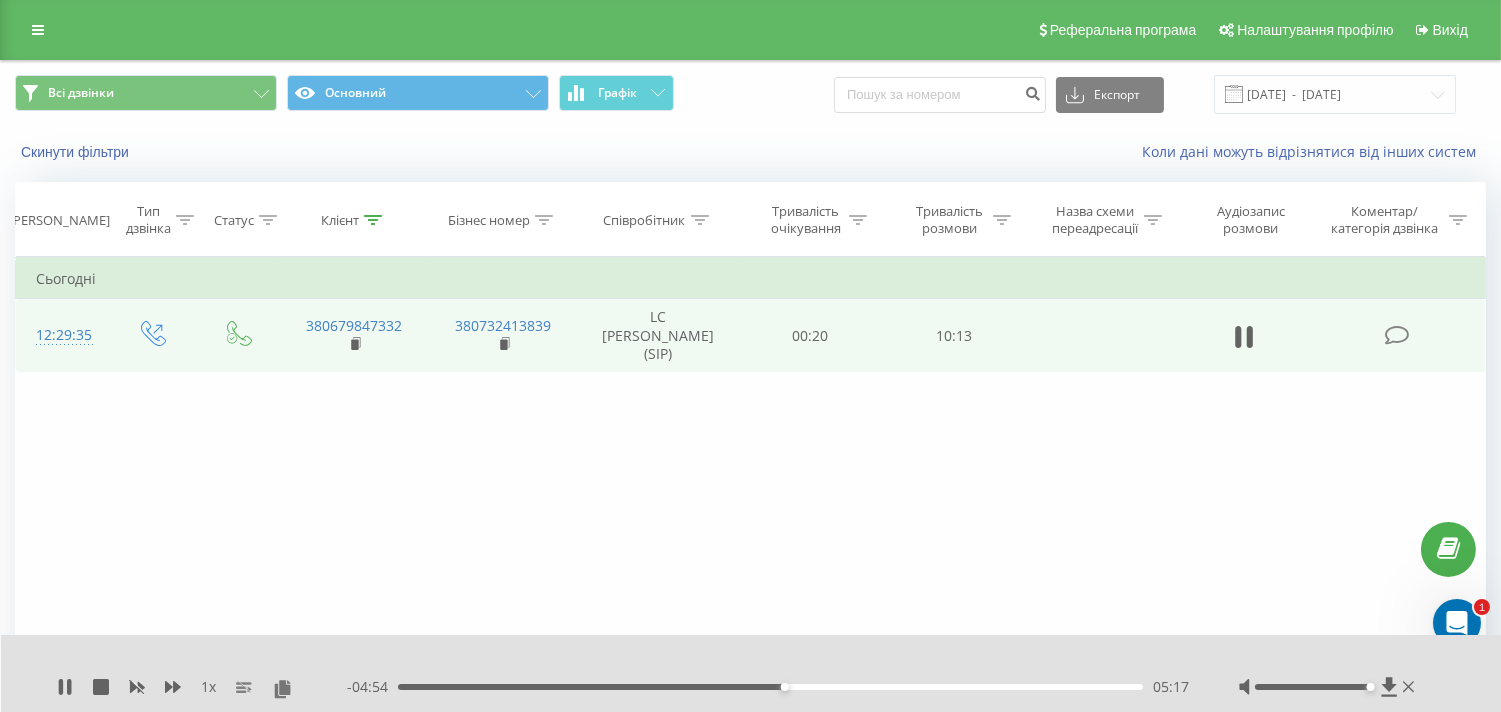 click on "05:17" at bounding box center (785, 687) 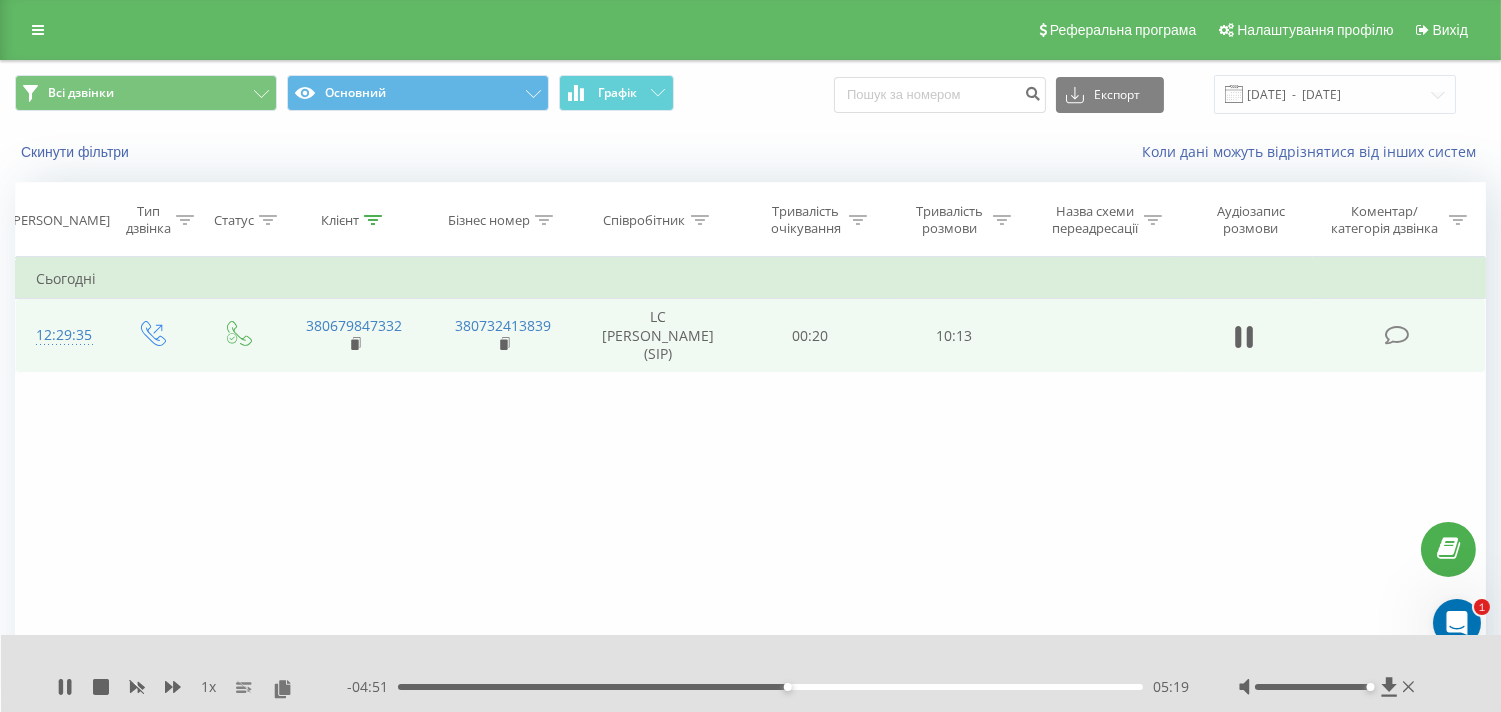 click on "05:19" at bounding box center [770, 687] 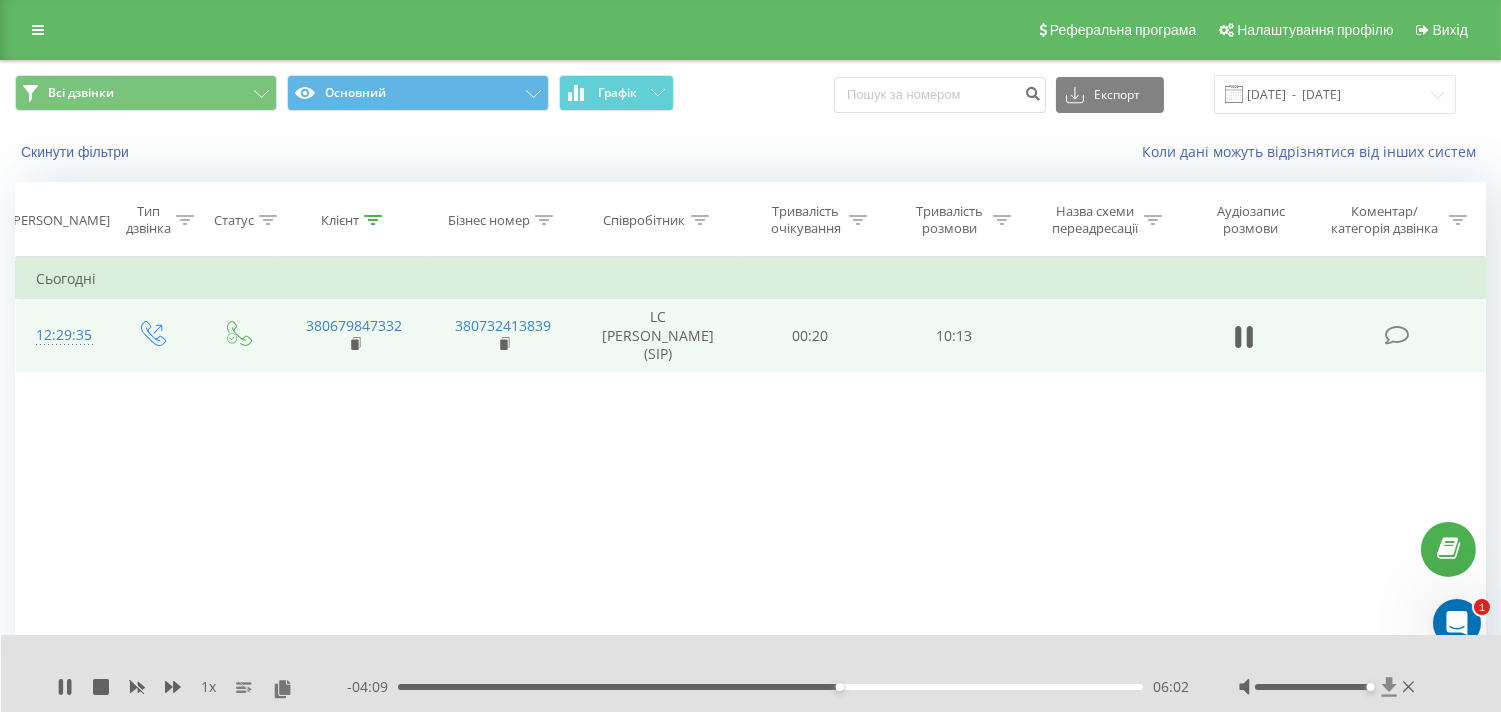 click 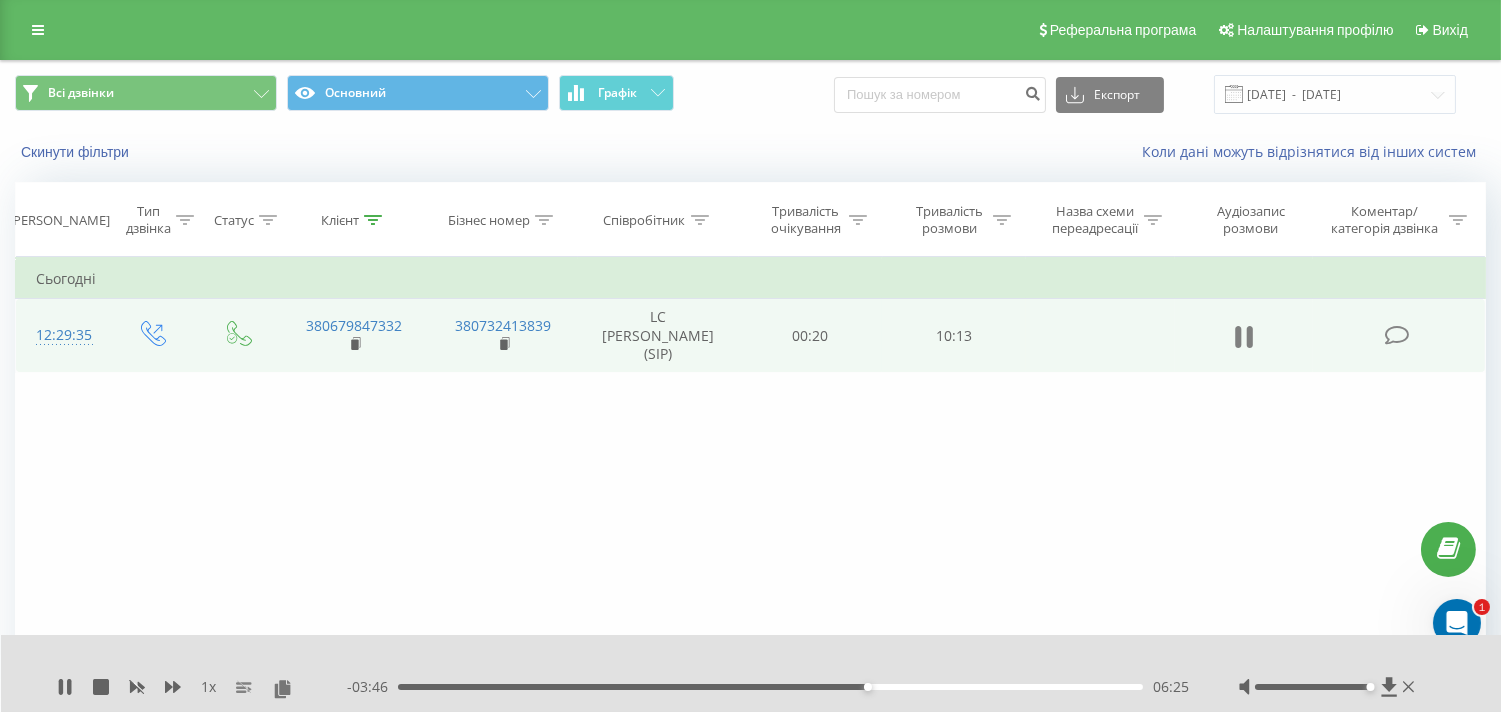 click 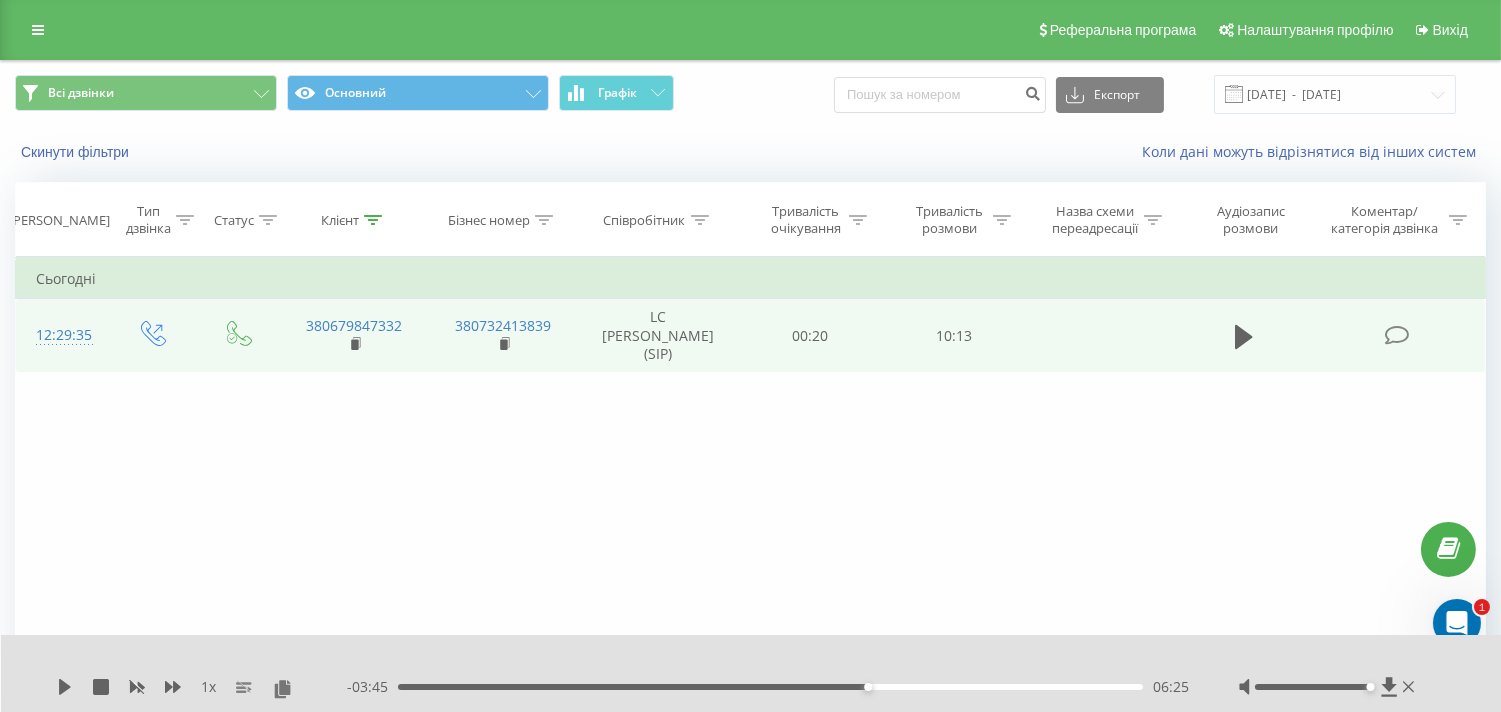 click 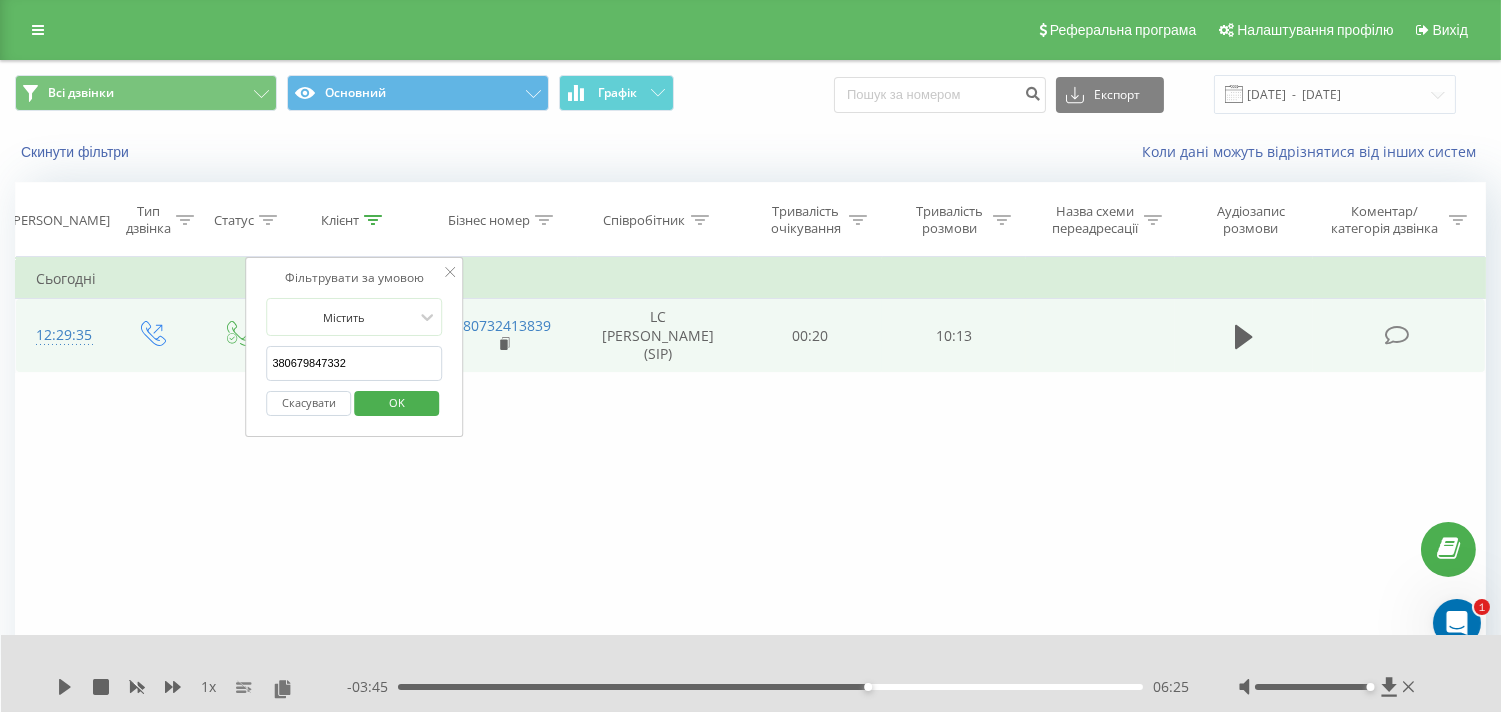 click on "380679847332" at bounding box center [354, 363] 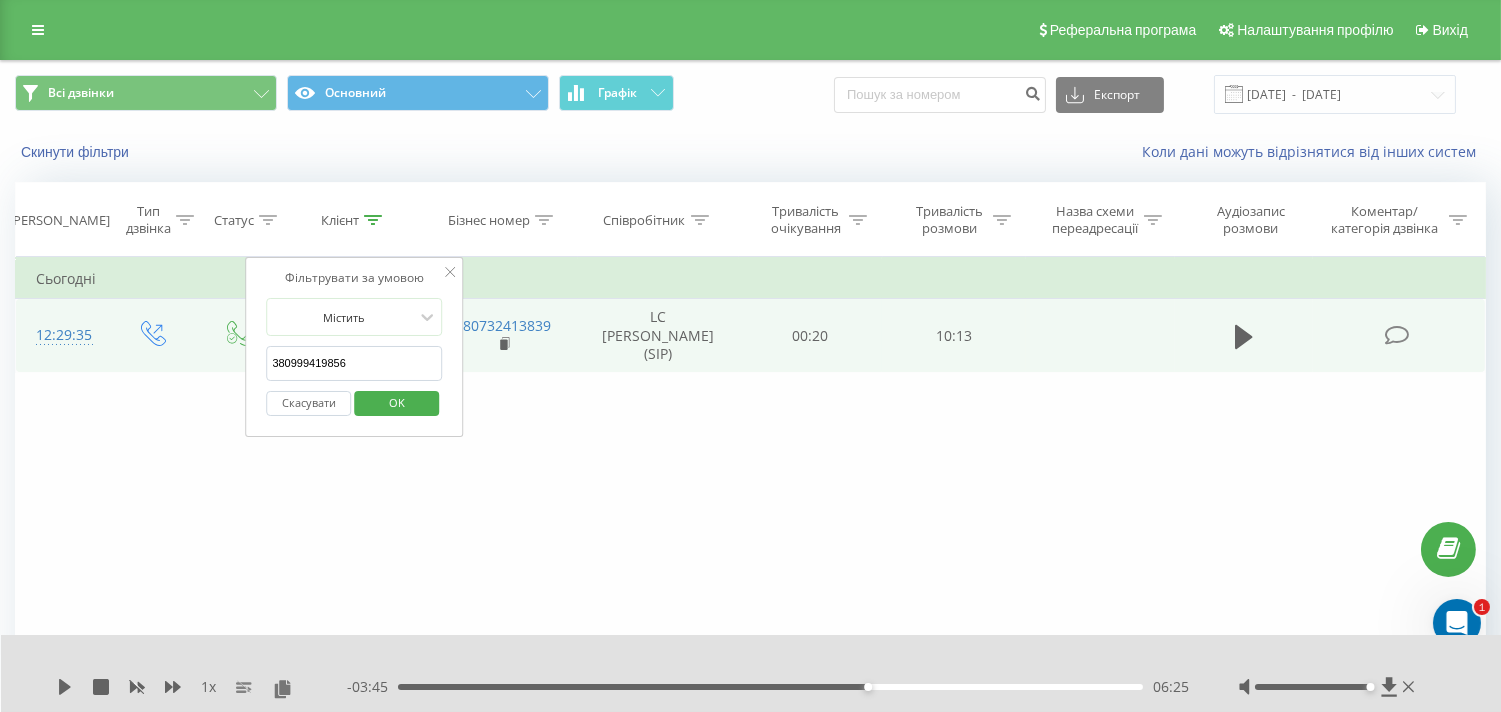 type on "380999419856" 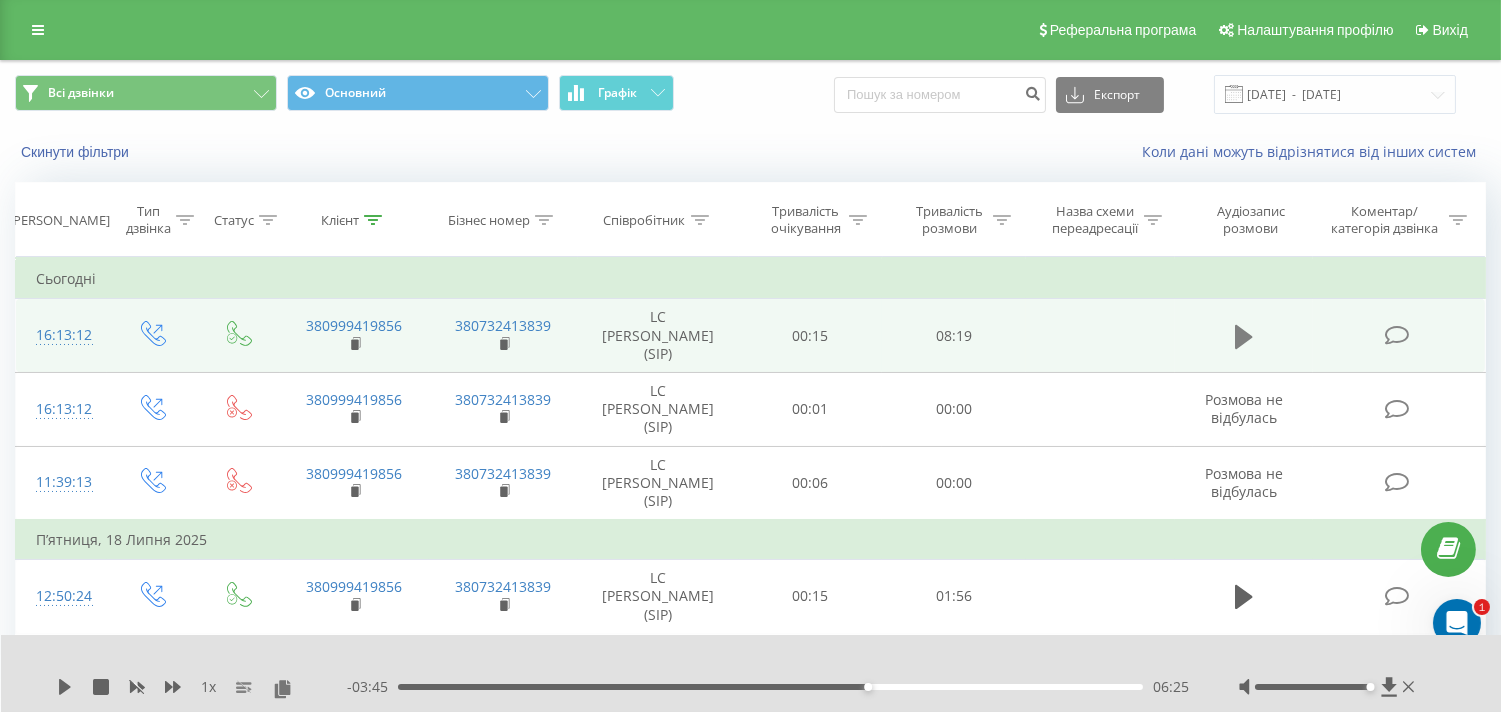 click 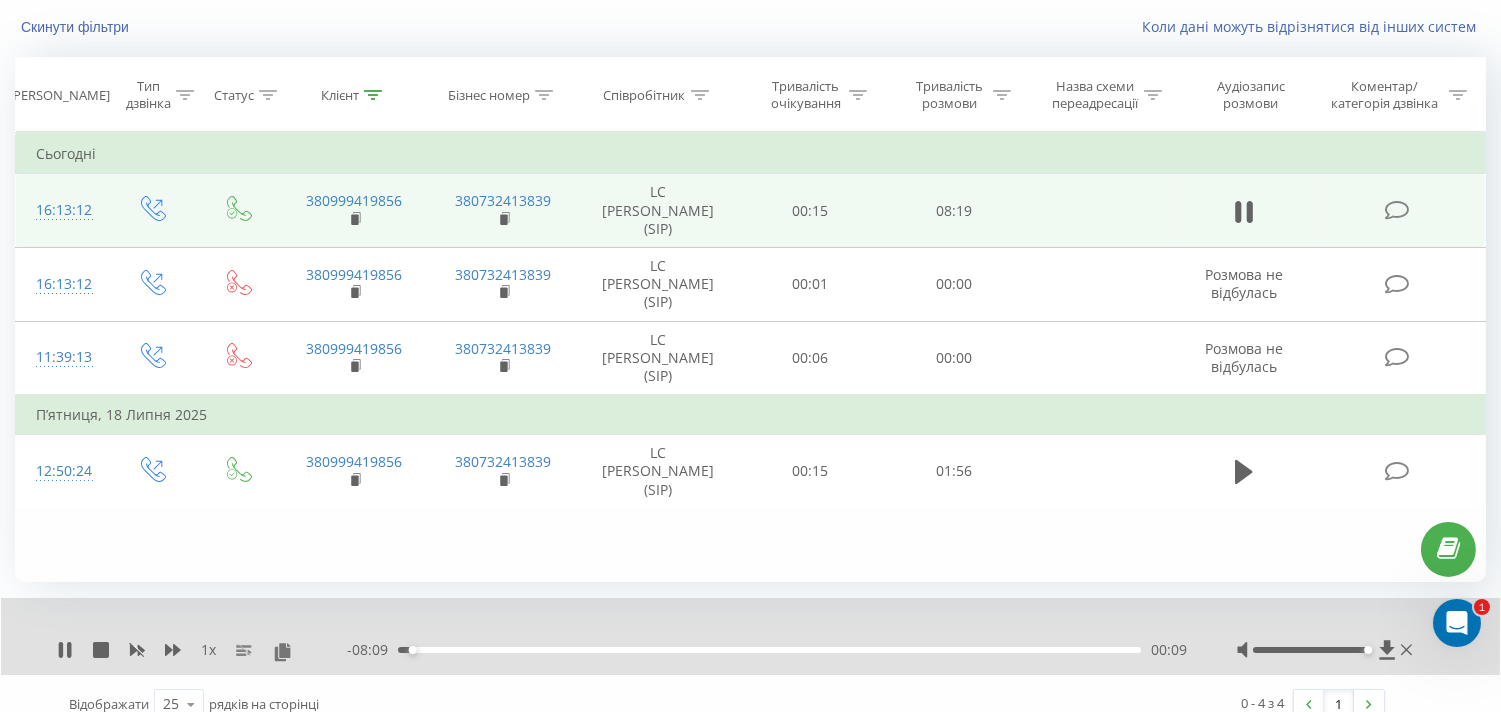 scroll, scrollTop: 147, scrollLeft: 0, axis: vertical 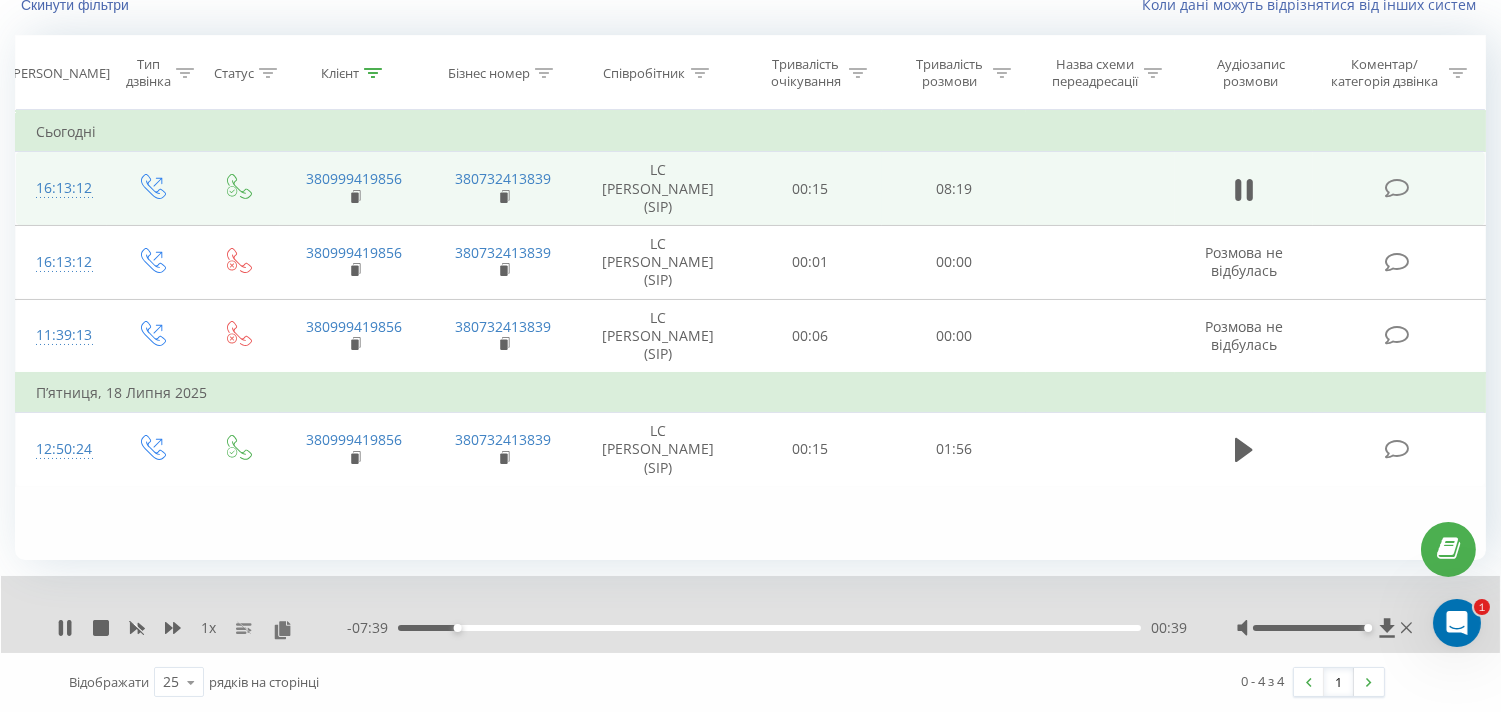 click on "Всі дзвінки Основний Графік Експорт .csv .xls .xlsx [DATE]  -  [DATE] Скинути фільтри Коли дані можуть відрізнятися вiд інших систем Дата дзвінка Тип дзвінка Статус Клієнт Бізнес номер Співробітник Тривалість очікування Тривалість розмови Назва схеми переадресації Аудіозапис розмови Коментар/категорія дзвінка Фільтрувати за умовою Дорівнює Введіть значення Скасувати OK Фільтрувати за умовою Дорівнює Введіть значення Скасувати OK Фільтрувати за умовою Містить 380999419856 Скасувати OK Фільтрувати за умовою Містить Скасувати OK Фільтрувати за умовою Містить OK OK OK OK OK" at bounding box center [750, 312] 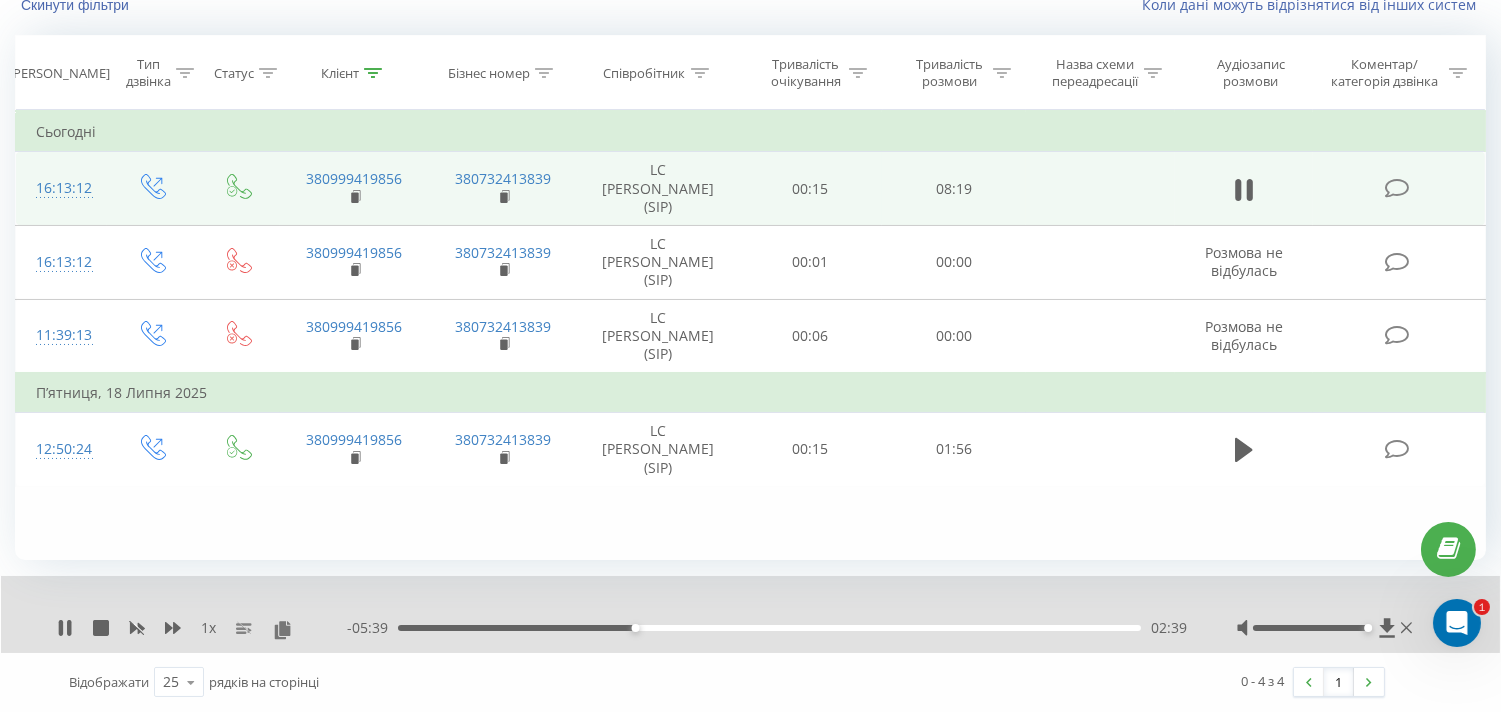 click on "Всі дзвінки Основний Графік Експорт .csv .xls .xlsx [DATE]  -  [DATE] Скинути фільтри Коли дані можуть відрізнятися вiд інших систем Дата дзвінка Тип дзвінка Статус Клієнт Бізнес номер Співробітник Тривалість очікування Тривалість розмови Назва схеми переадресації Аудіозапис розмови Коментар/категорія дзвінка Фільтрувати за умовою Дорівнює Введіть значення Скасувати OK Фільтрувати за умовою Дорівнює Введіть значення Скасувати OK Фільтрувати за умовою Містить 380999419856 Скасувати OK Фільтрувати за умовою Містить Скасувати OK Фільтрувати за умовою Містить OK OK OK OK OK" at bounding box center (750, 312) 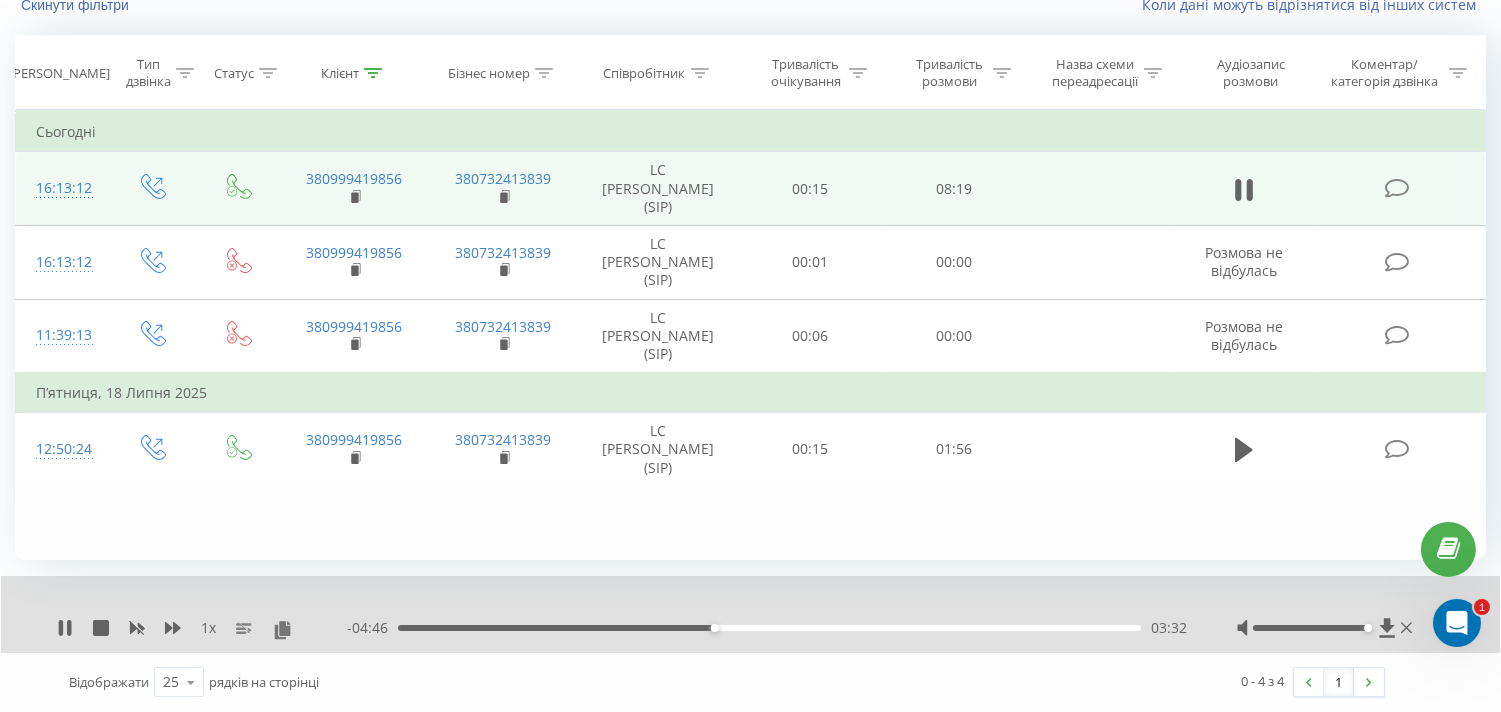 click on "03:32" at bounding box center (769, 628) 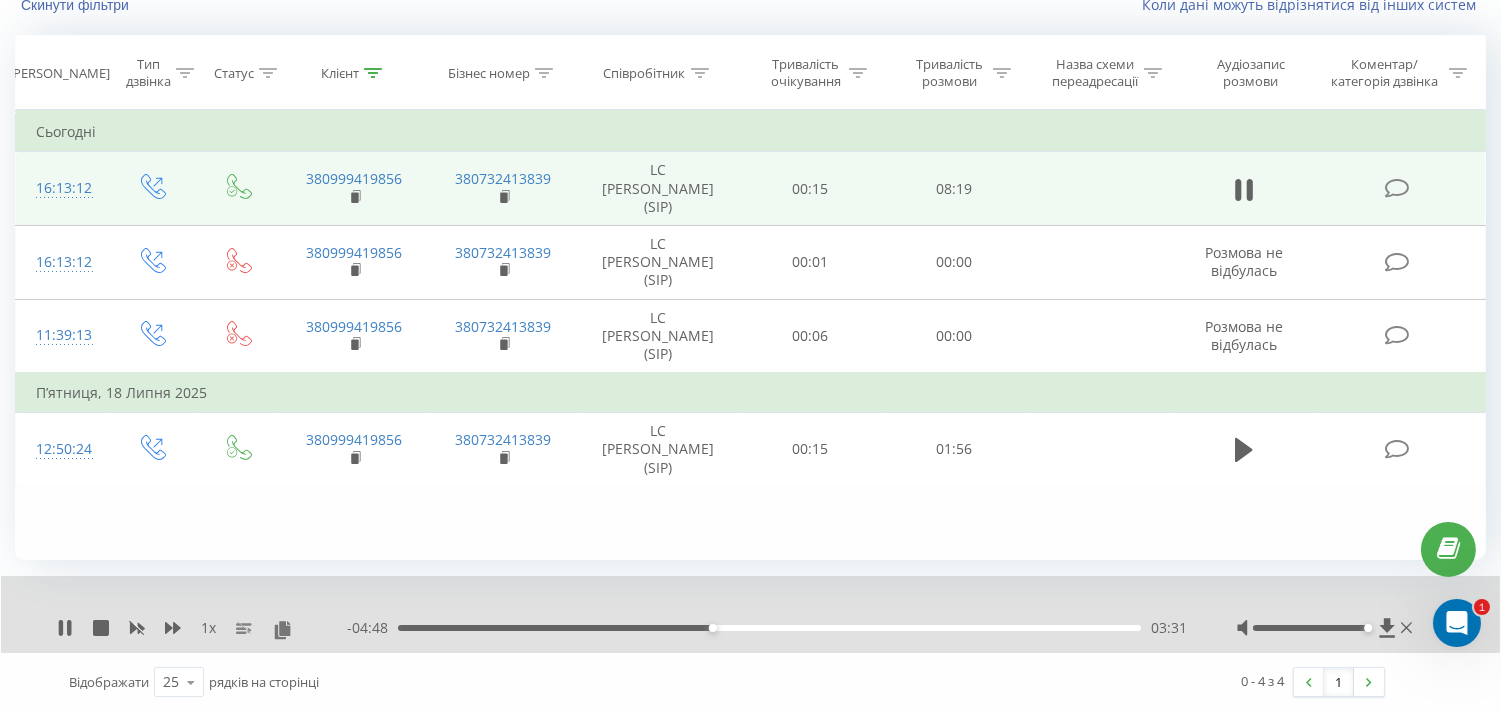 click on "Всі дзвінки Основний Графік Експорт .csv .xls .xlsx [DATE]  -  [DATE] Скинути фільтри Коли дані можуть відрізнятися вiд інших систем Дата дзвінка Тип дзвінка Статус Клієнт Бізнес номер Співробітник Тривалість очікування Тривалість розмови Назва схеми переадресації Аудіозапис розмови Коментар/категорія дзвінка Фільтрувати за умовою Дорівнює Введіть значення Скасувати OK Фільтрувати за умовою Дорівнює Введіть значення Скасувати OK Фільтрувати за умовою Містить 380999419856 Скасувати OK Фільтрувати за умовою Містить Скасувати OK Фільтрувати за умовою Містить OK OK OK OK OK" at bounding box center (750, 312) 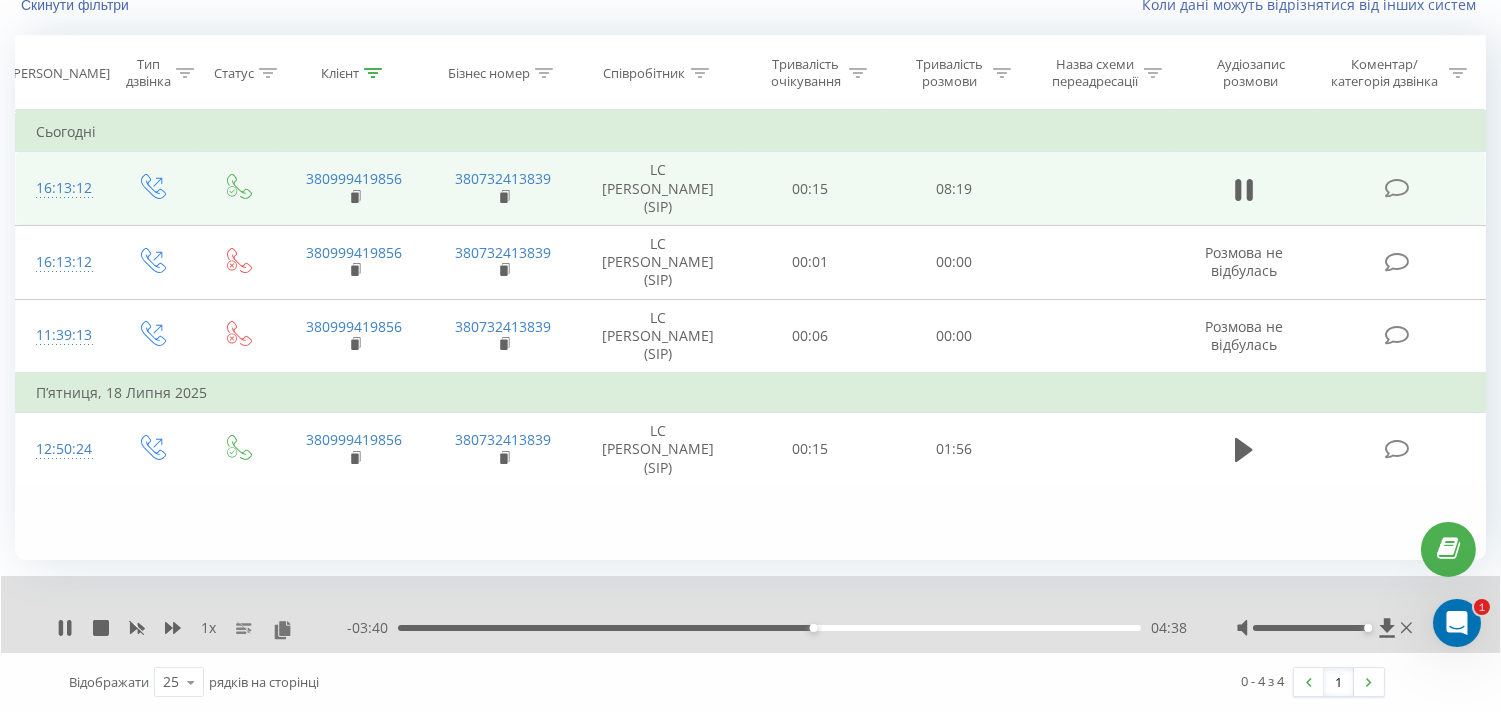 click on "1 x" at bounding box center [202, 628] 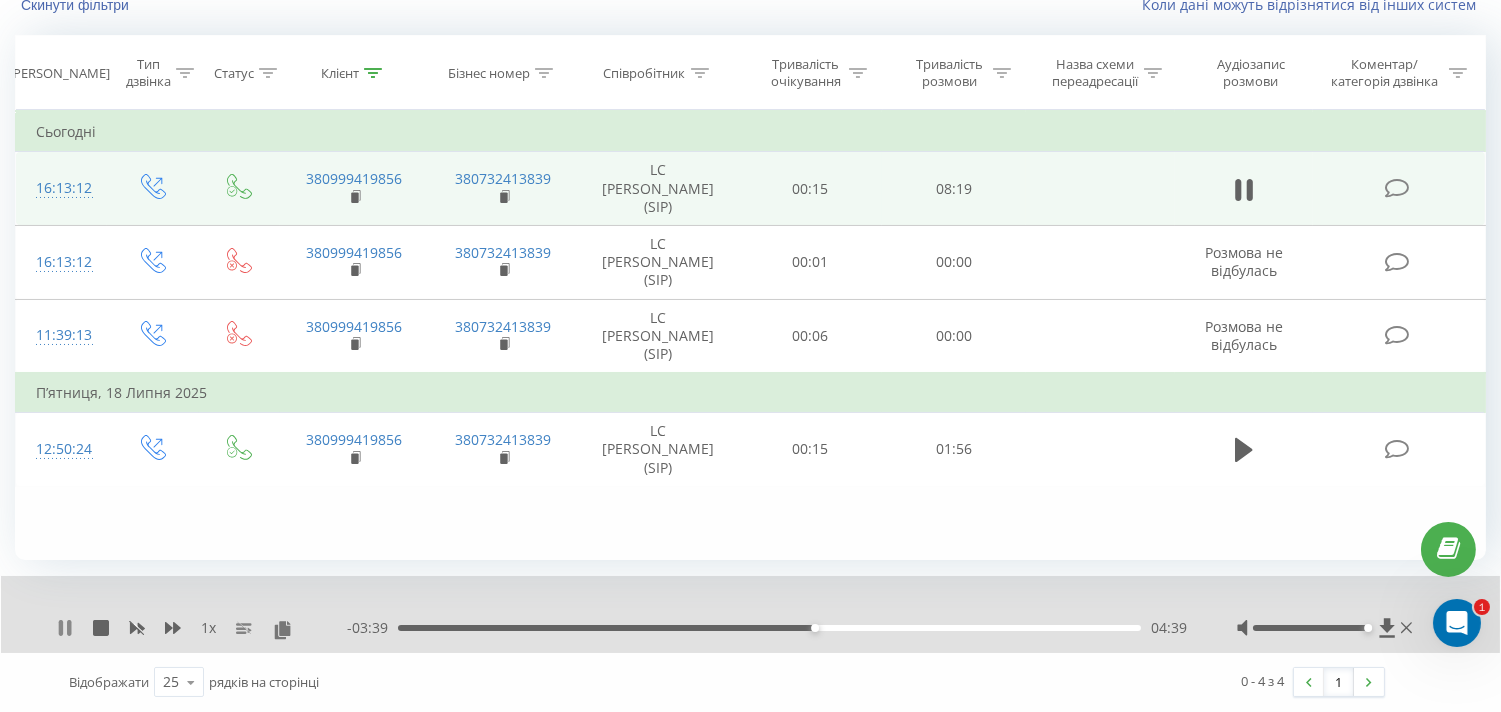 click 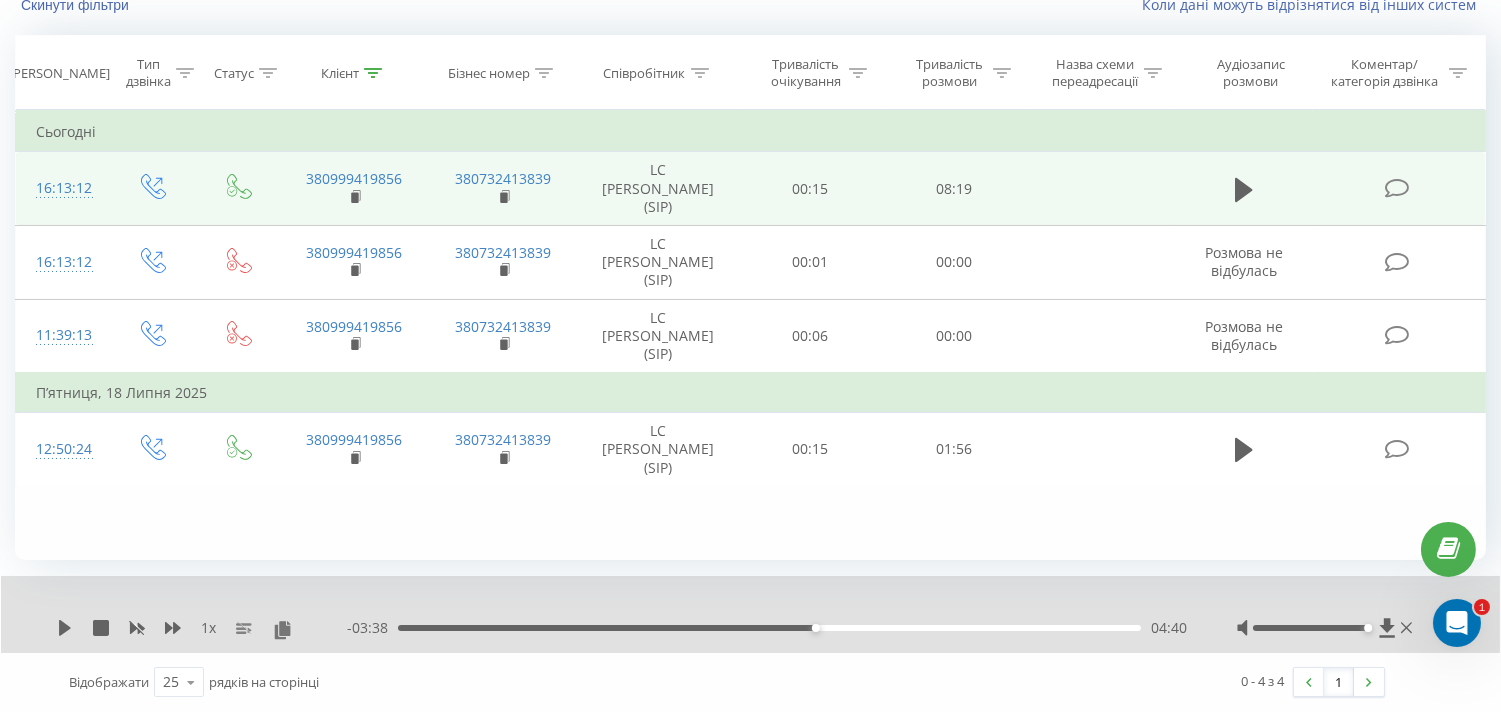 click on "Фільтрувати за умовою Дорівнює Введіть значення Скасувати OK Фільтрувати за умовою Дорівнює Введіть значення Скасувати OK Фільтрувати за умовою Містить 380999419856 Скасувати OK Фільтрувати за умовою Містить Скасувати OK Фільтрувати за умовою Містить Скасувати OK Фільтрувати за умовою Дорівнює Скасувати OK Фільтрувати за умовою Дорівнює Скасувати OK Фільтрувати за умовою Містить Скасувати OK Фільтрувати за умовою Дорівнює Введіть значення Скасувати OK Сьогодні  16:13:12         380999419856 380732413839 LC [PERSON_NAME] (SIP) 00:15 08:19  16:13:12         380999419856 380732413839 00:01 00:00  11:39:13" at bounding box center [750, 335] 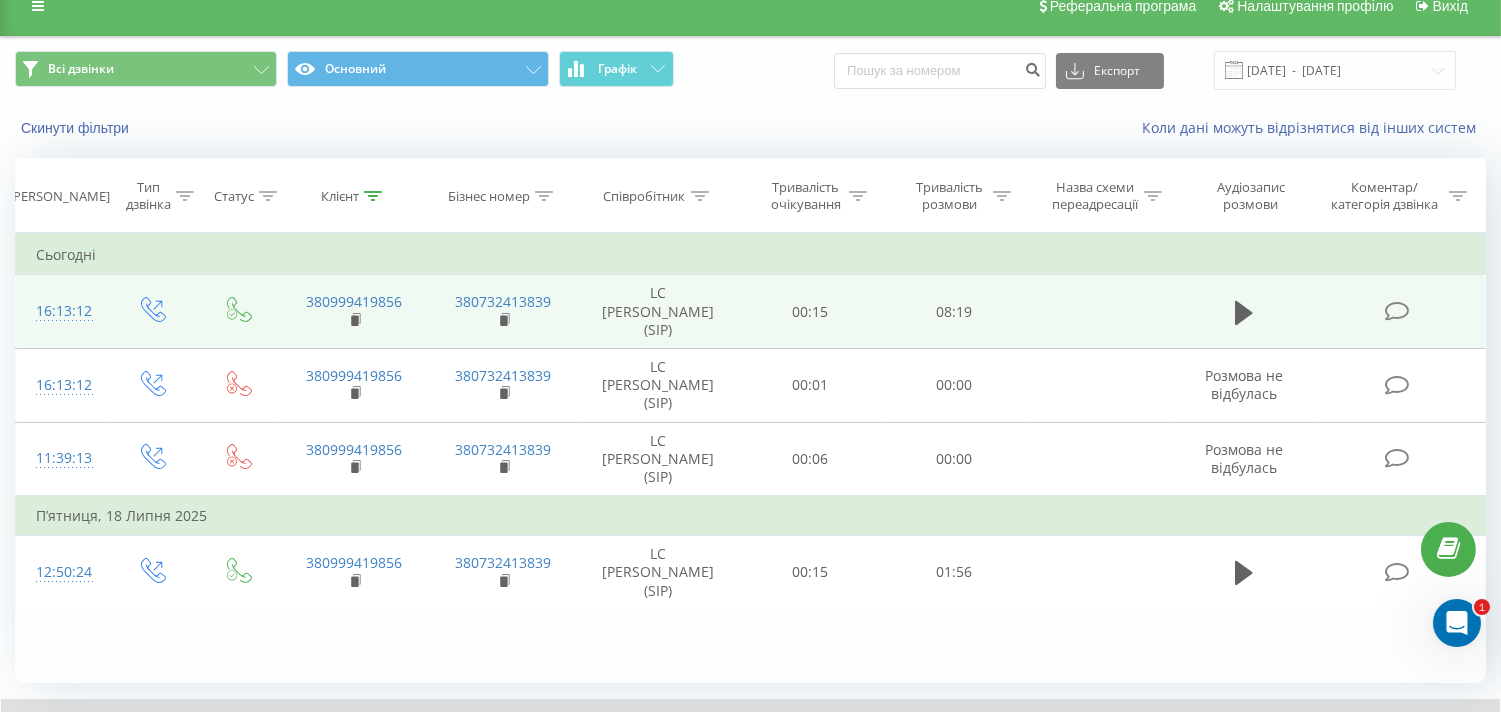scroll, scrollTop: 0, scrollLeft: 0, axis: both 